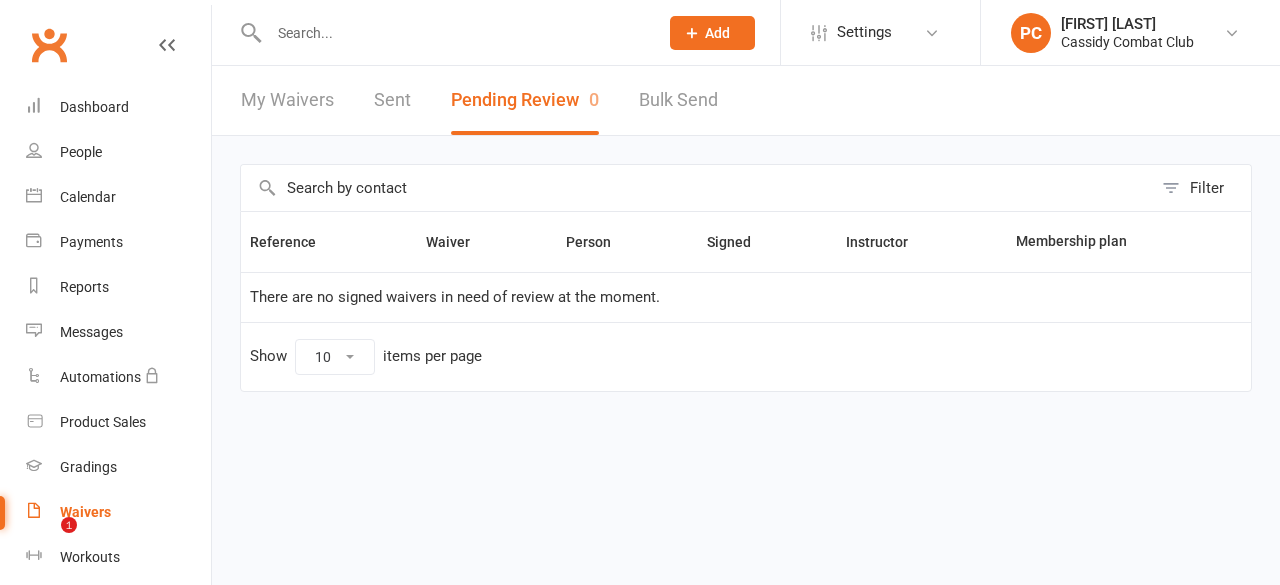 scroll, scrollTop: 0, scrollLeft: 0, axis: both 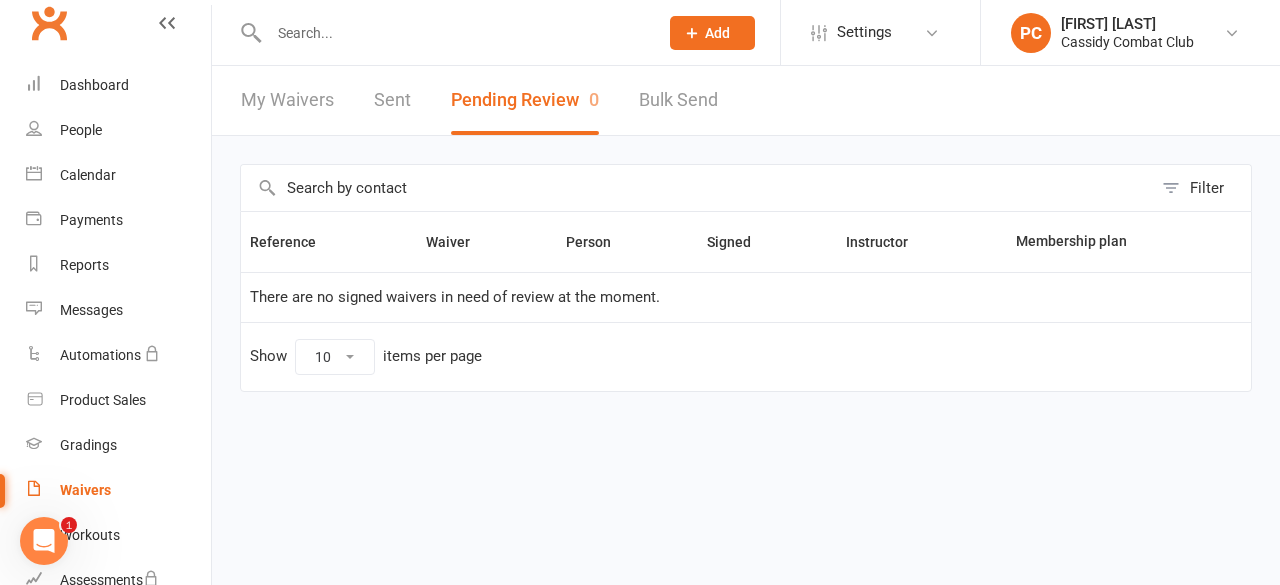 click at bounding box center (453, 33) 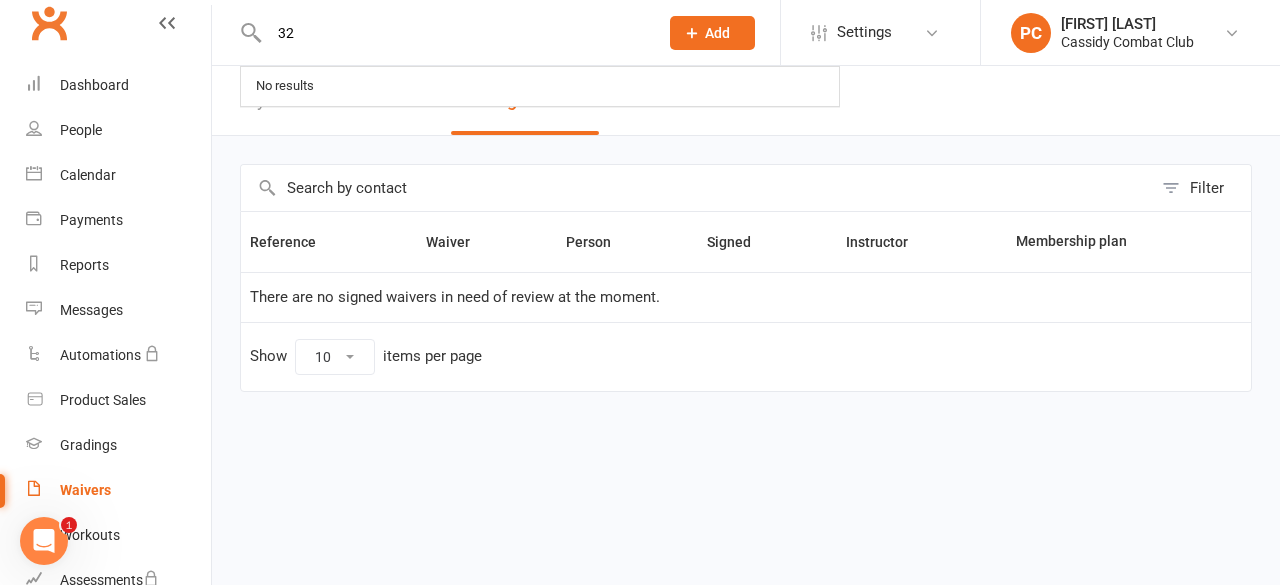 type on "321" 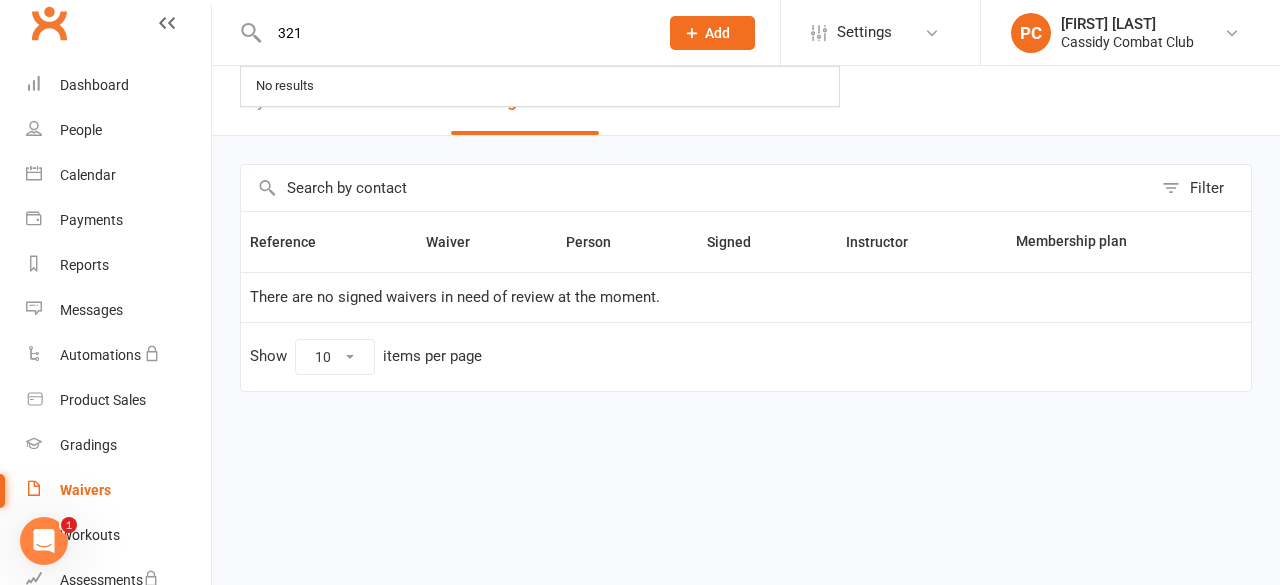 click on "321" at bounding box center [453, 33] 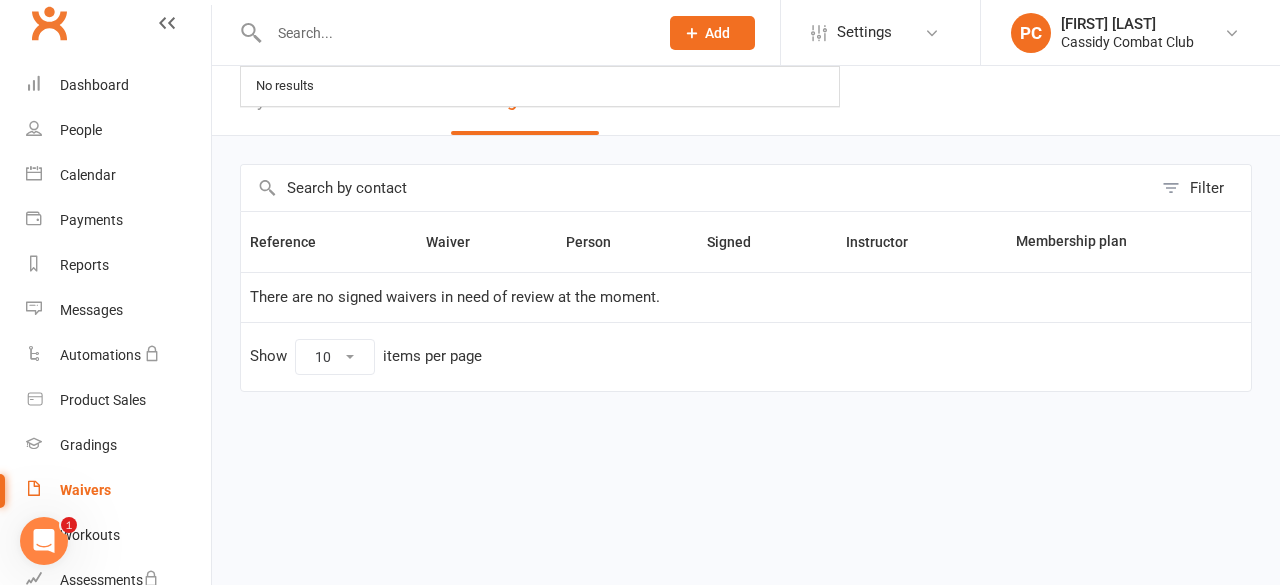 click at bounding box center (453, 33) 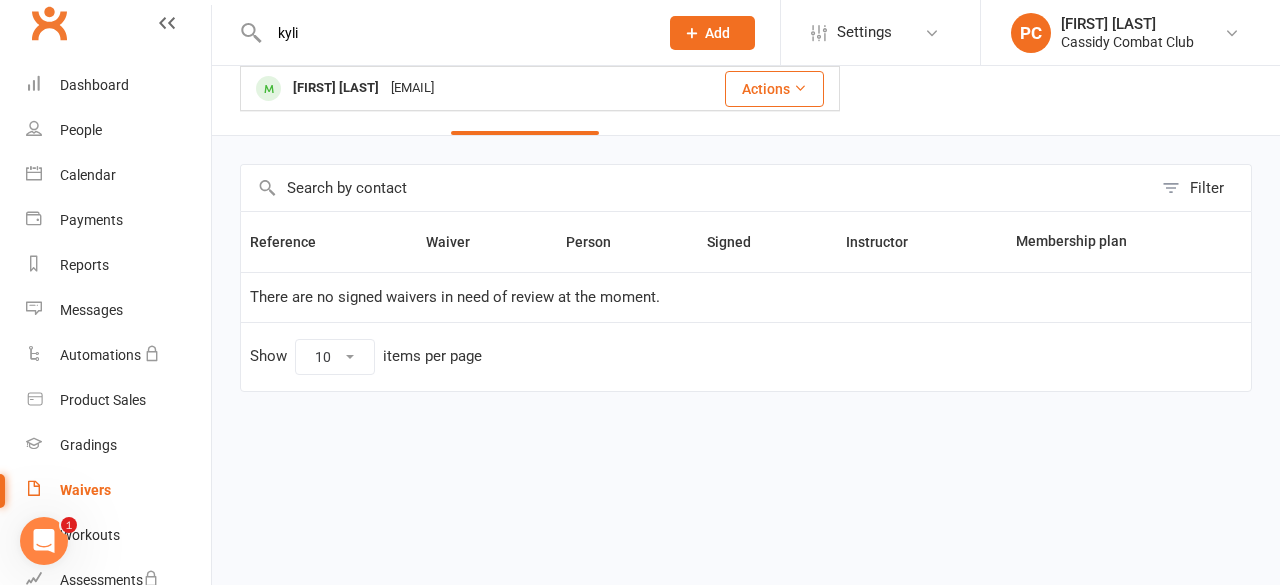 type on "kyli" 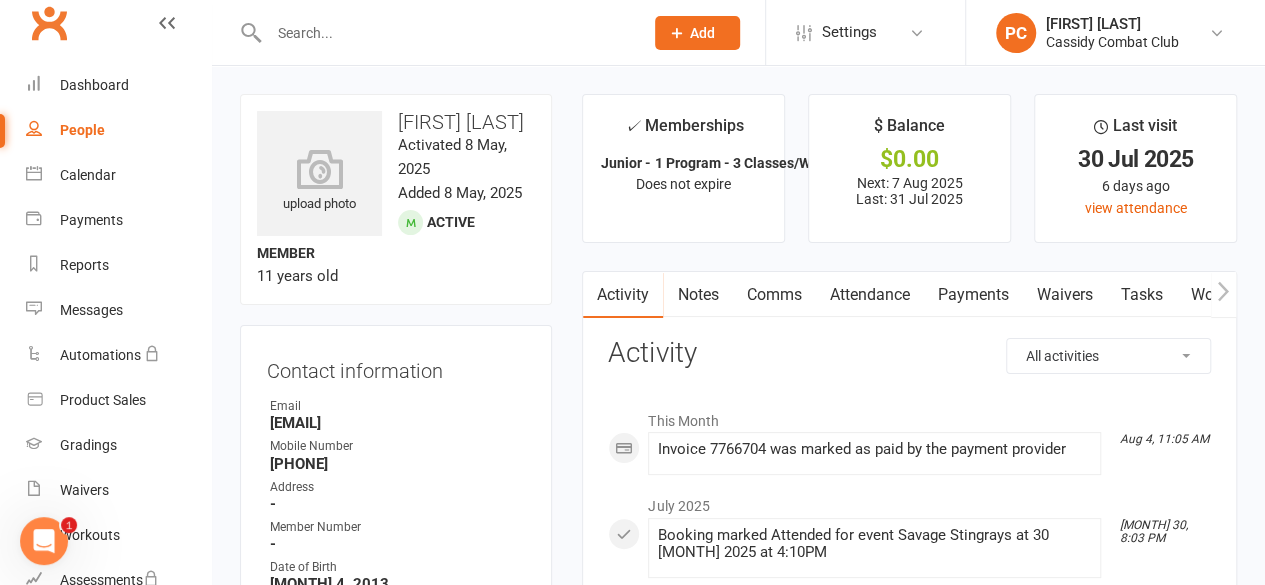 click on "Payments" at bounding box center (972, 295) 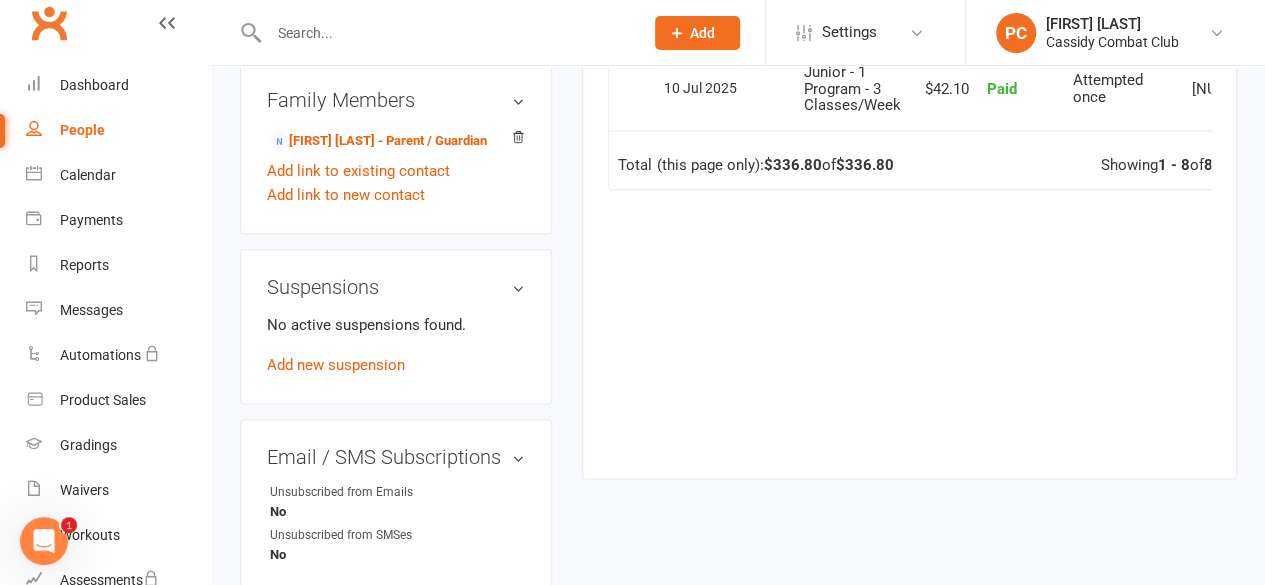 scroll, scrollTop: 1200, scrollLeft: 0, axis: vertical 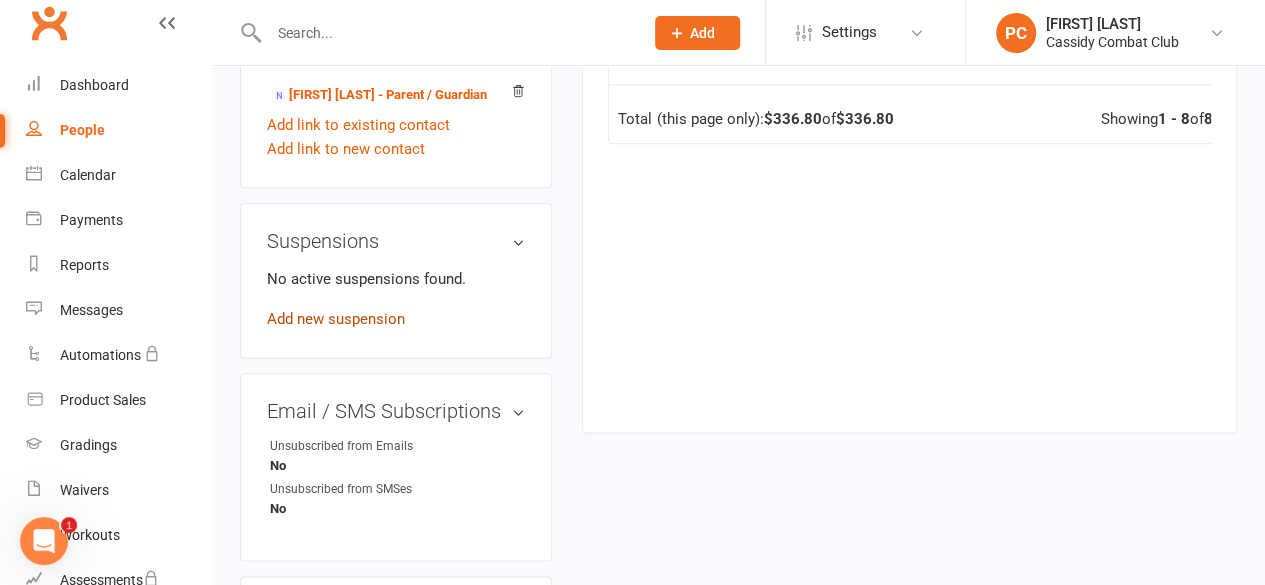 click on "Add new suspension" at bounding box center [336, 319] 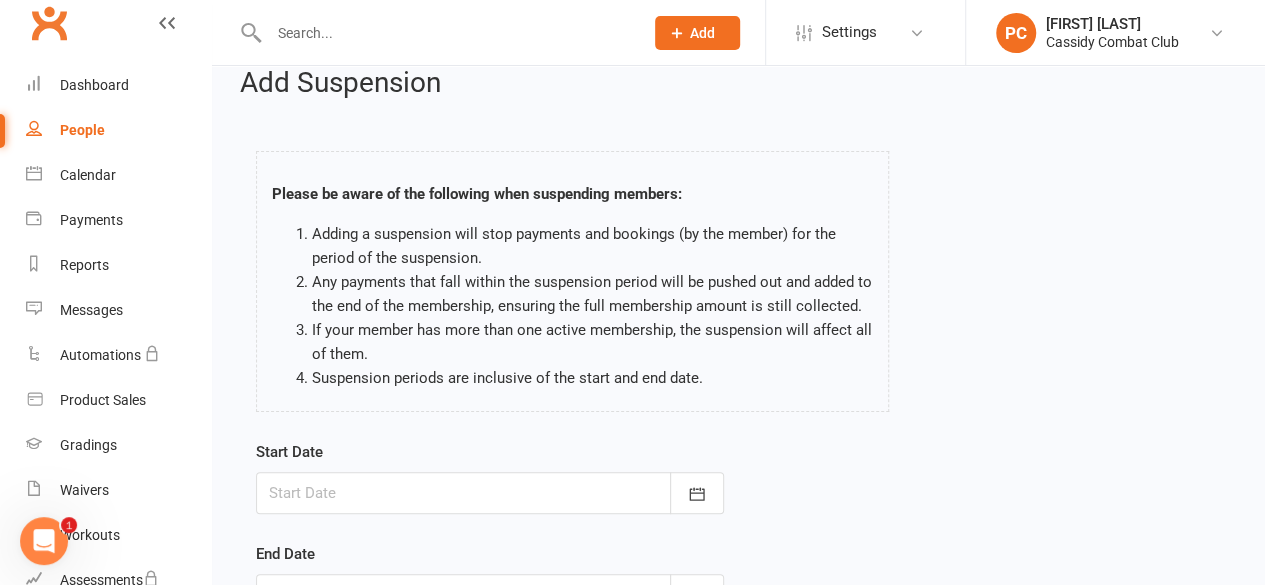 scroll, scrollTop: 100, scrollLeft: 0, axis: vertical 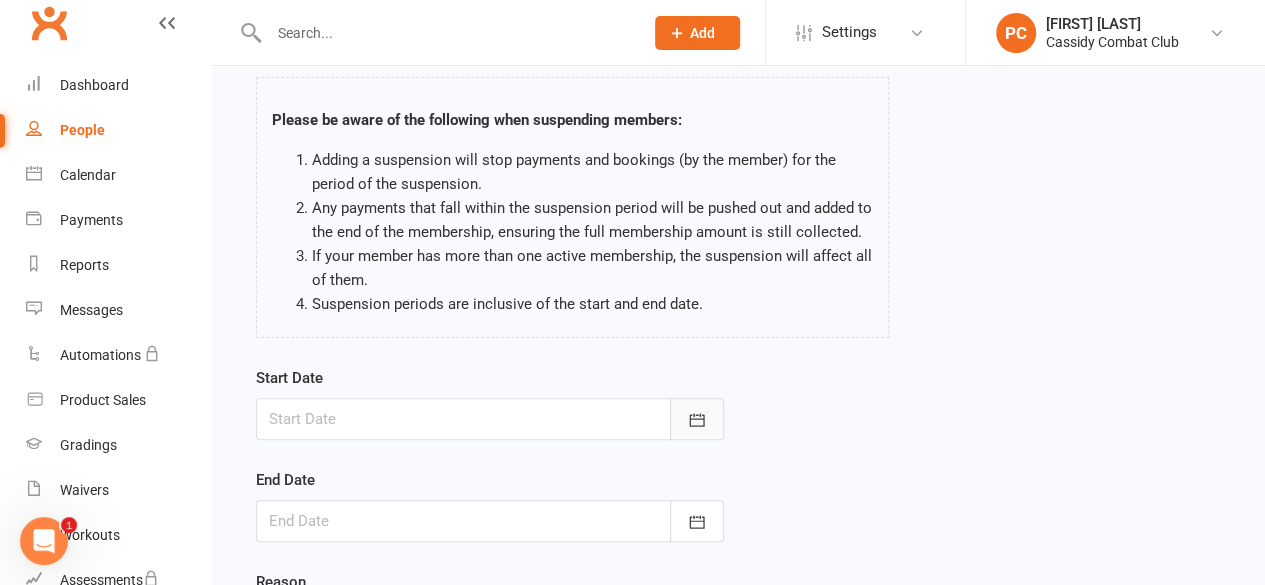 click 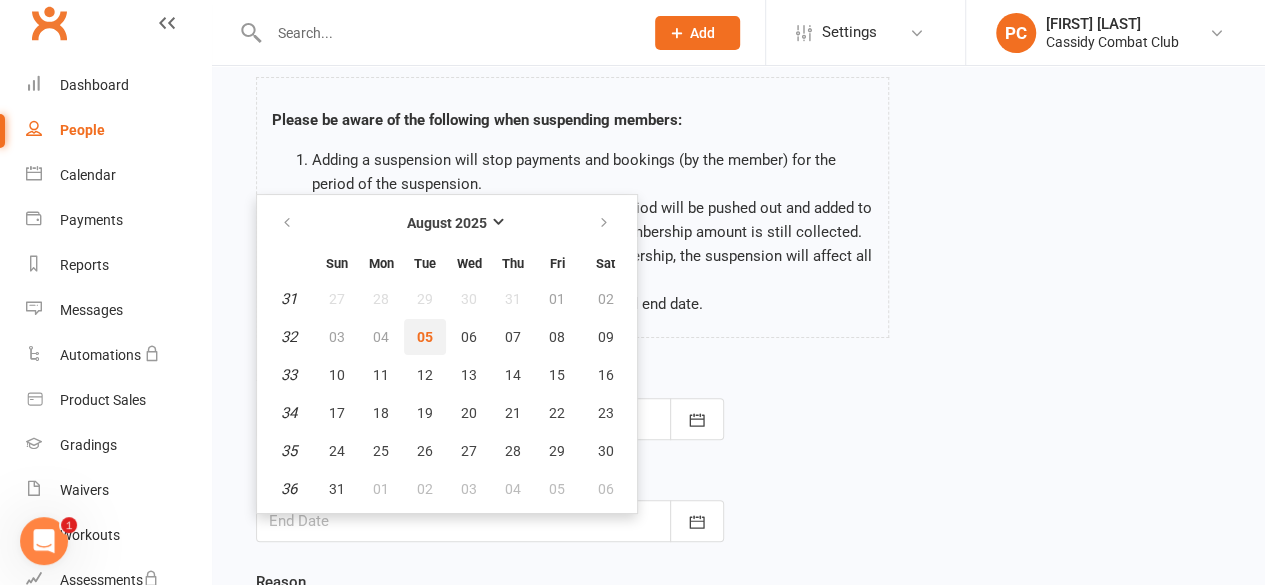 click on "05" at bounding box center (425, 337) 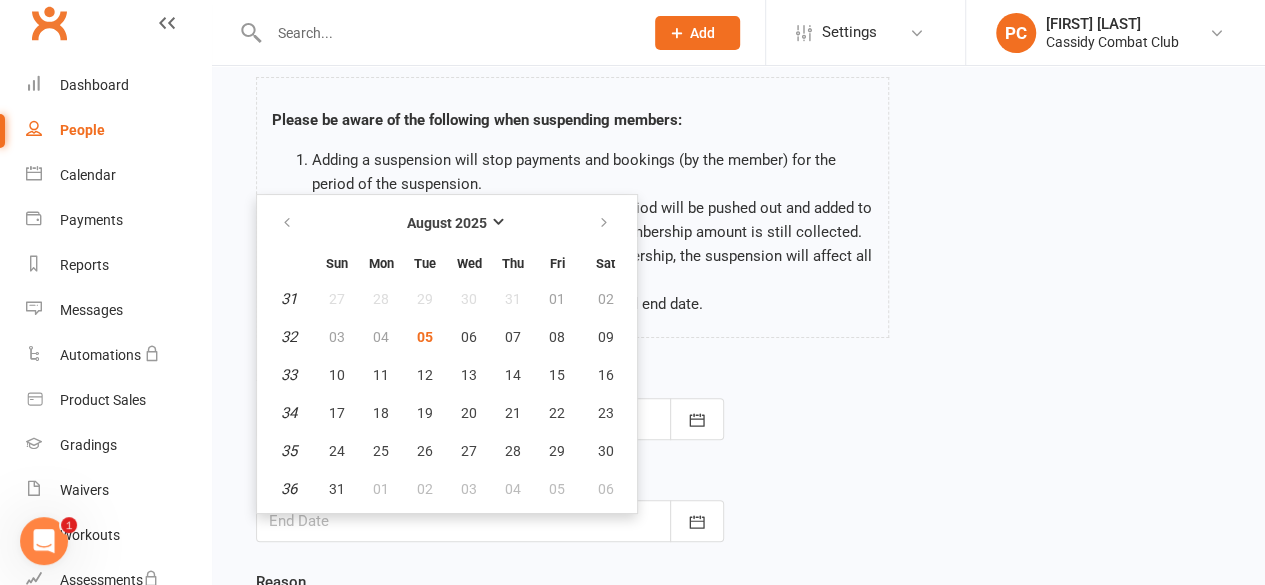 type on "05 Aug 2025" 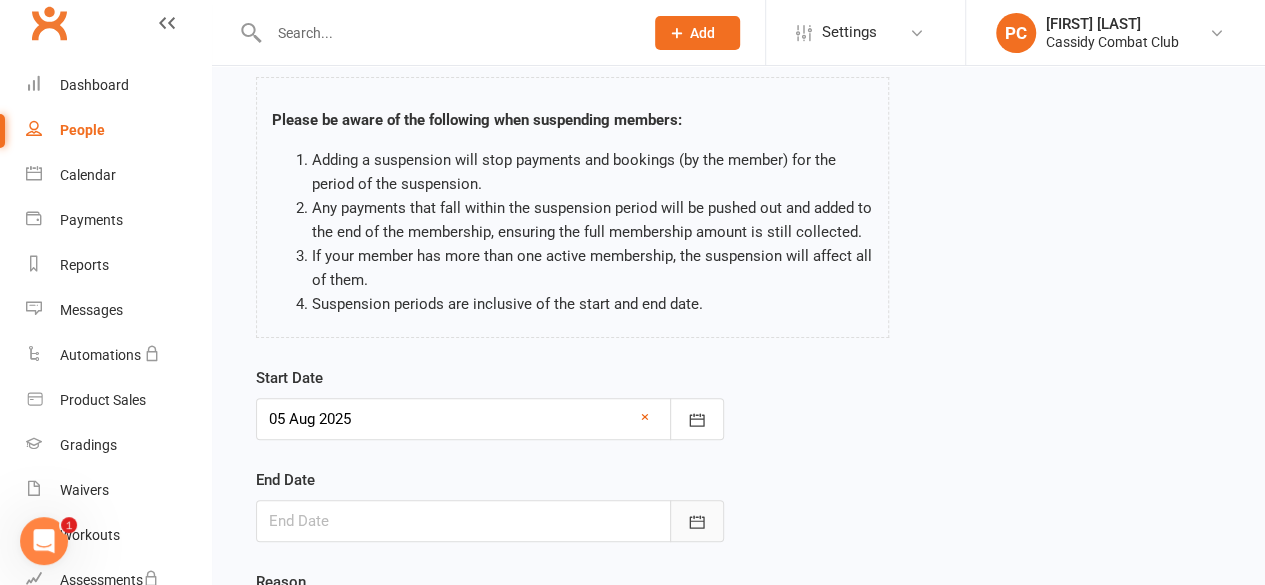 click 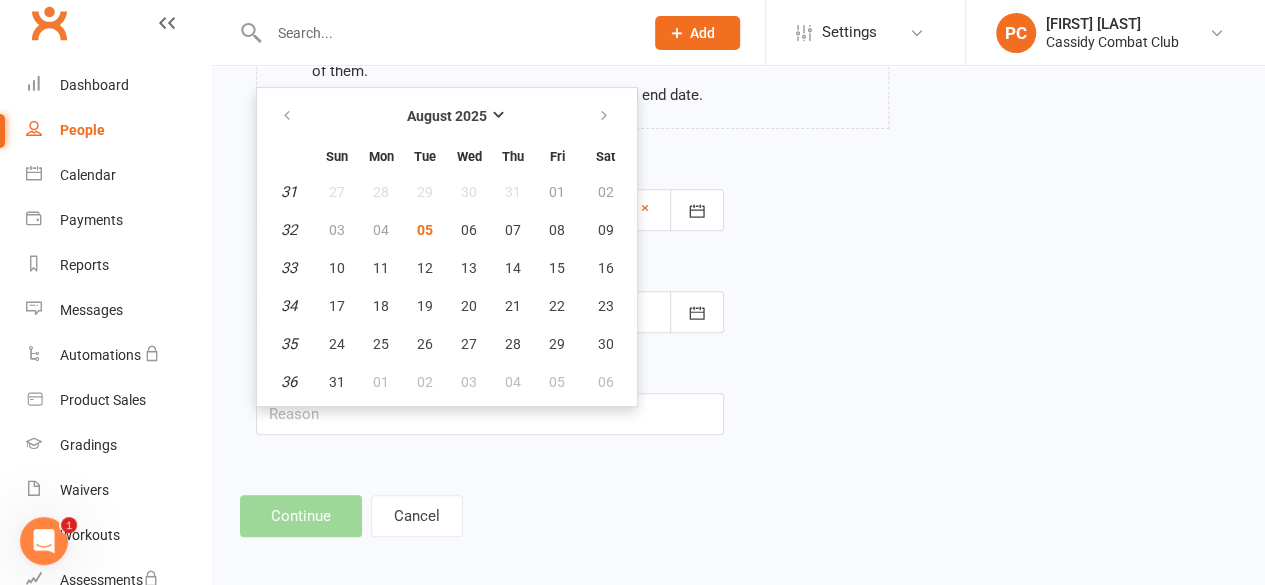 scroll, scrollTop: 314, scrollLeft: 0, axis: vertical 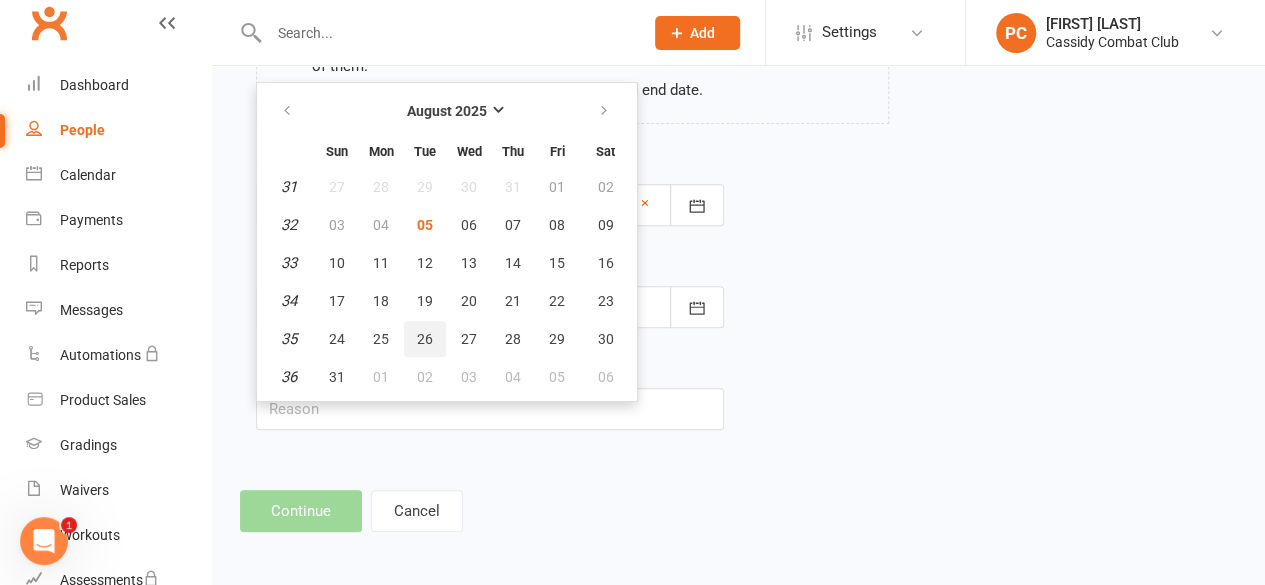 click on "26" at bounding box center (425, 339) 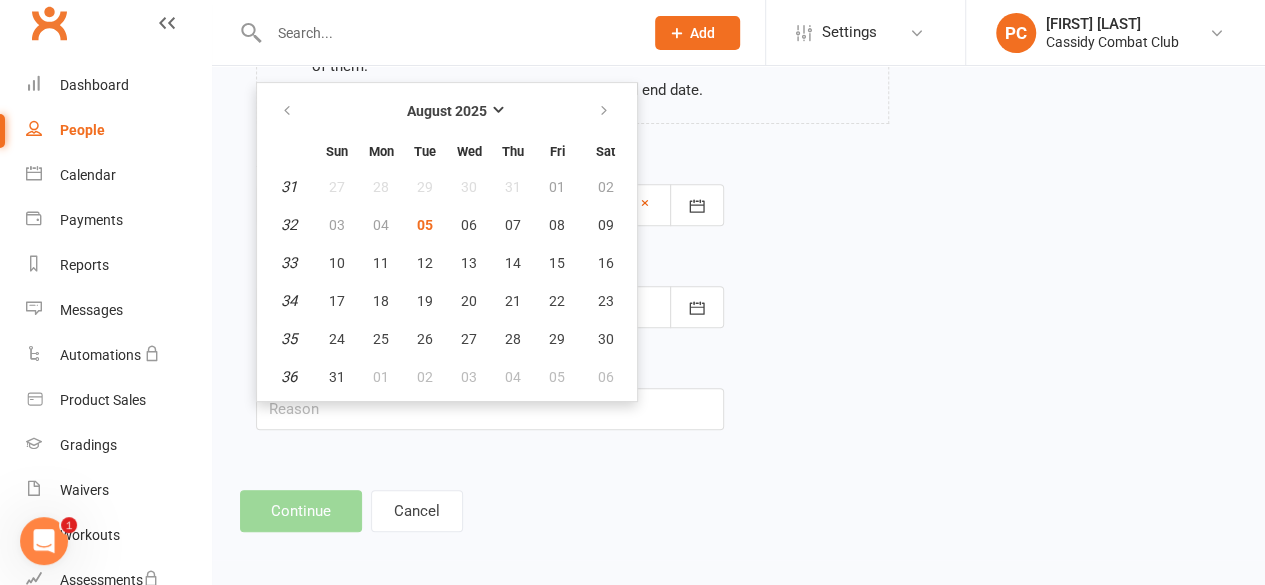 type on "26 Aug 2025" 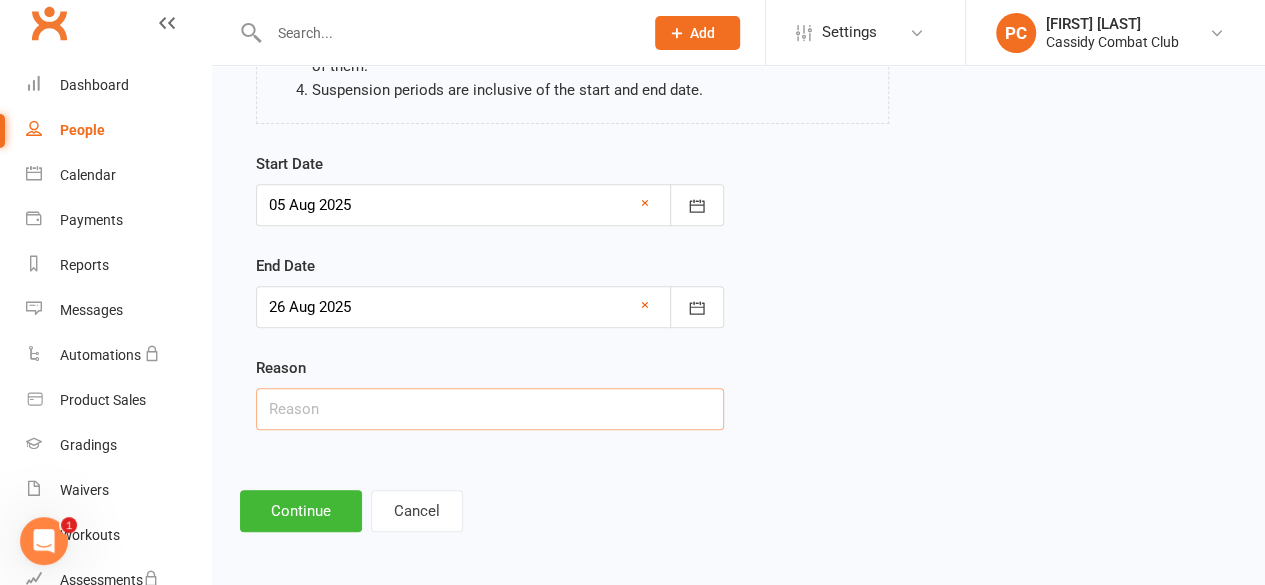 click at bounding box center [490, 409] 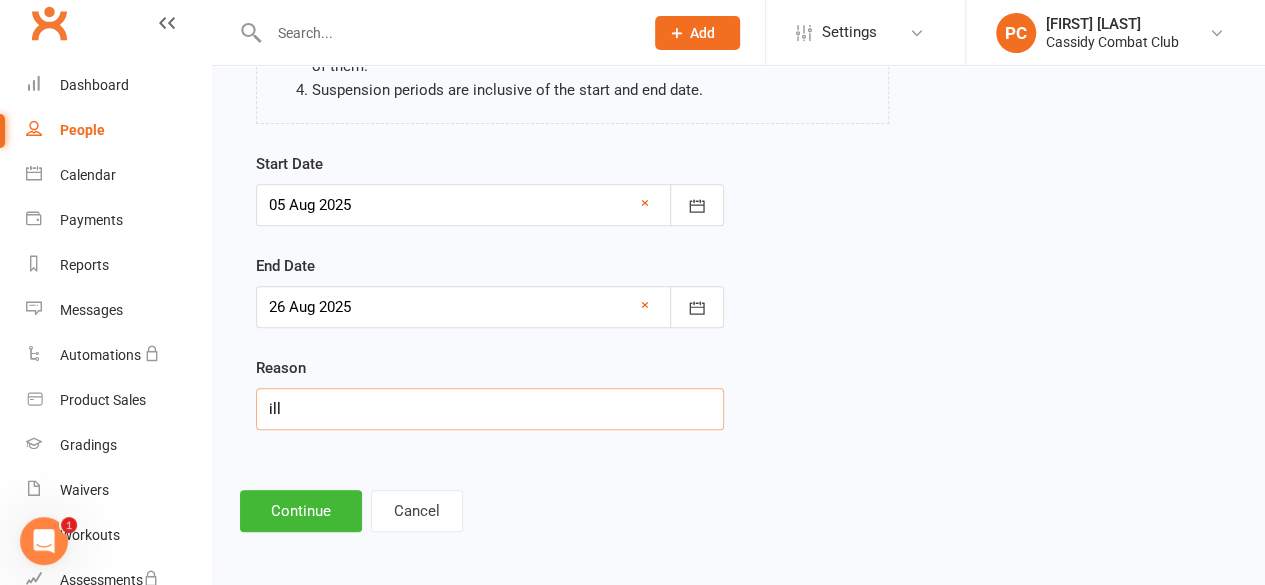 type on "ill" 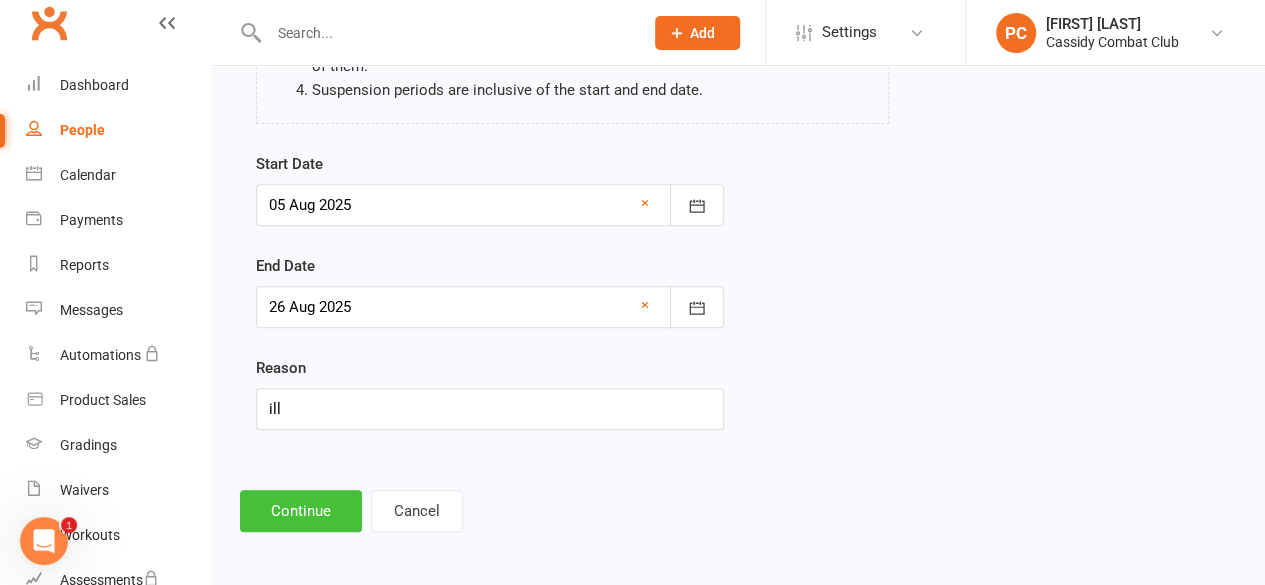 click on "Continue" at bounding box center [301, 511] 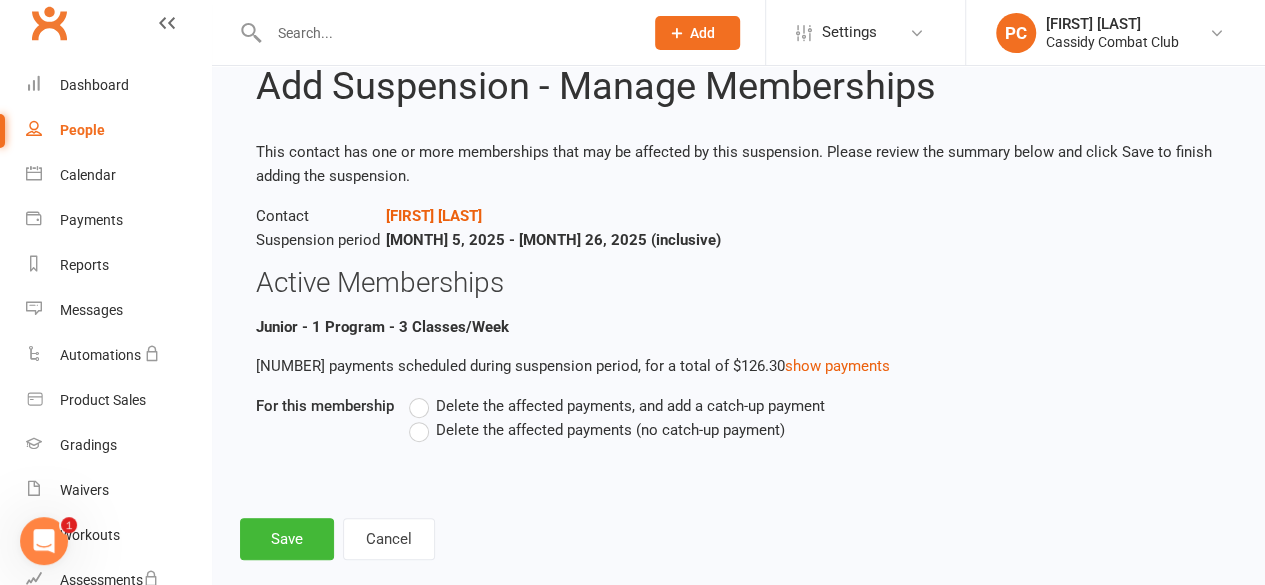 scroll, scrollTop: 90, scrollLeft: 0, axis: vertical 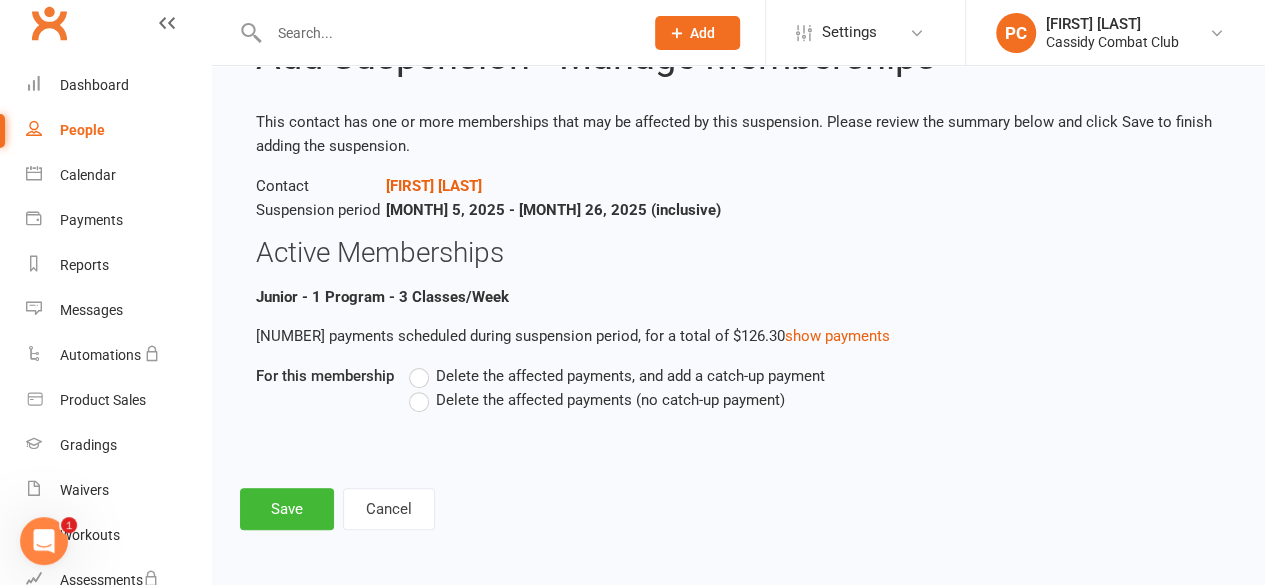 click on "Delete the affected payments (no catch-up payment)" at bounding box center (597, 400) 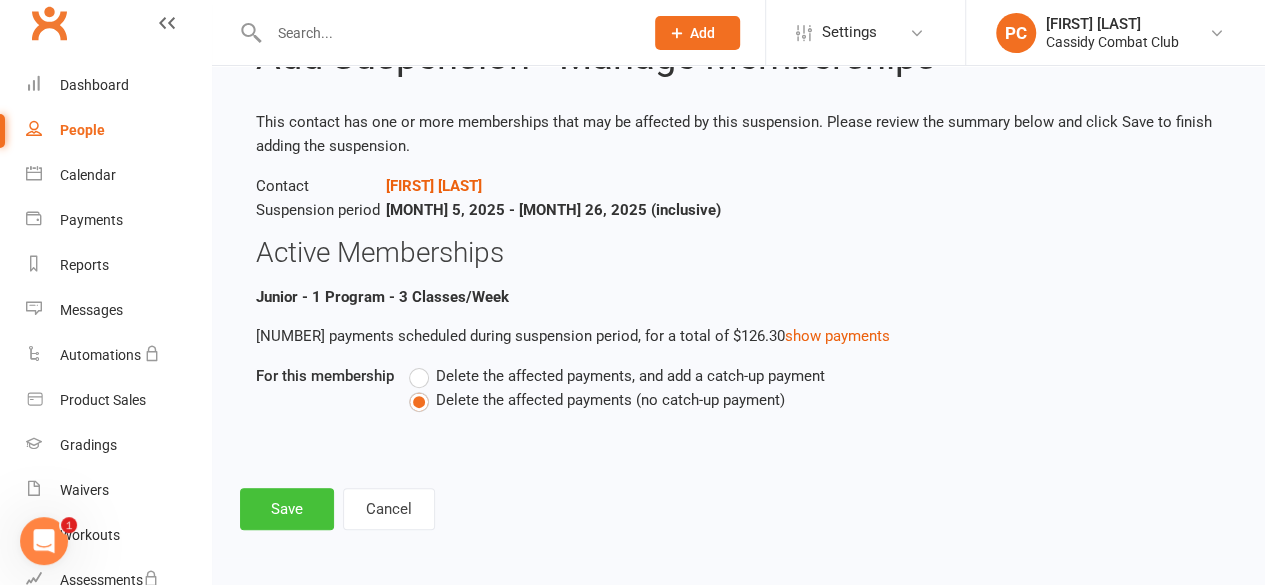 click on "Save" at bounding box center (287, 509) 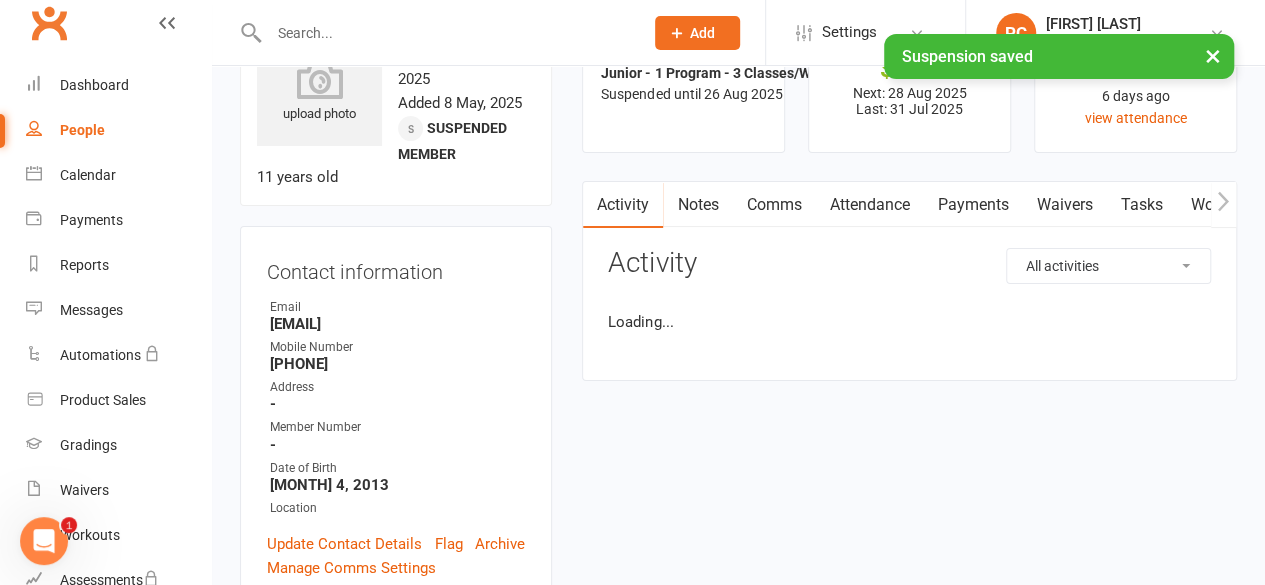 scroll, scrollTop: 0, scrollLeft: 0, axis: both 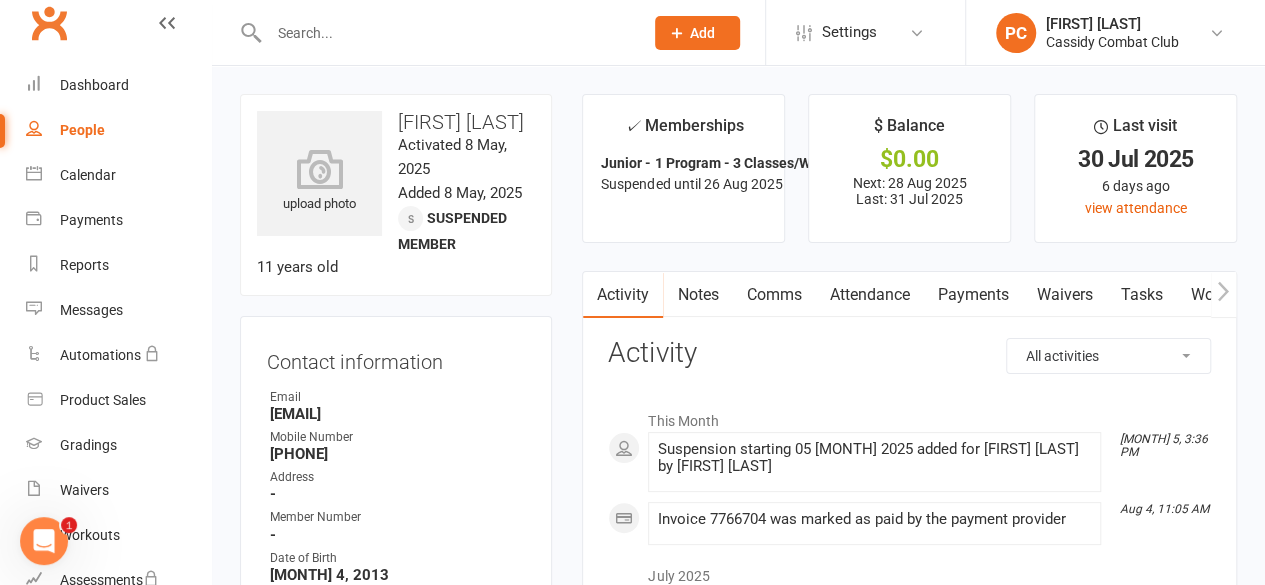 click at bounding box center [446, 33] 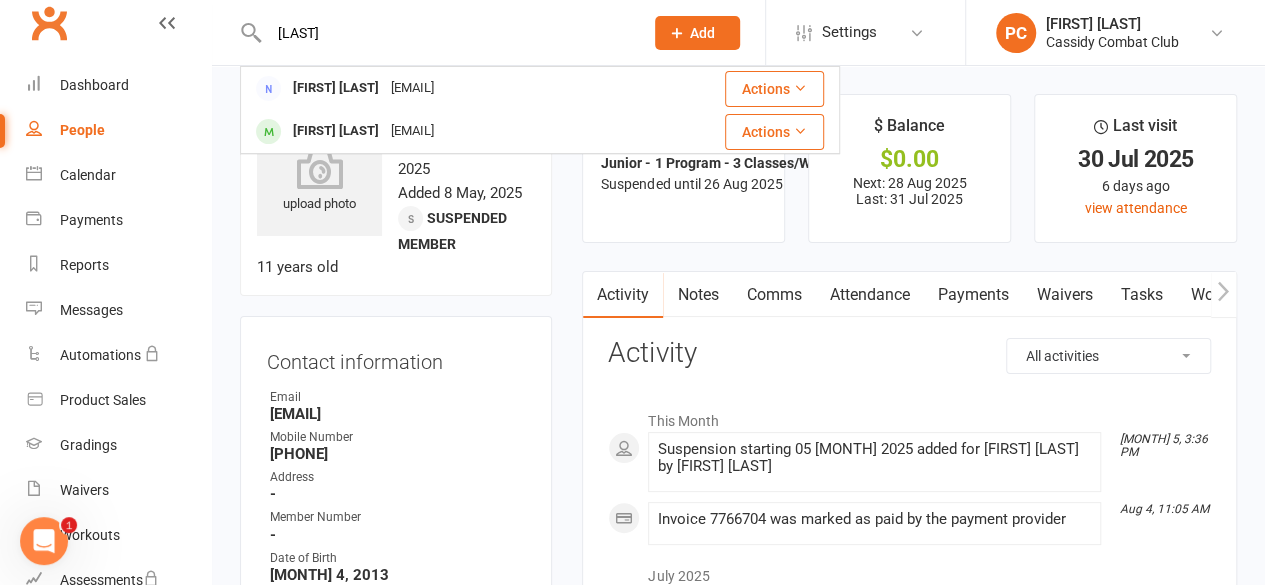 type on "bates" 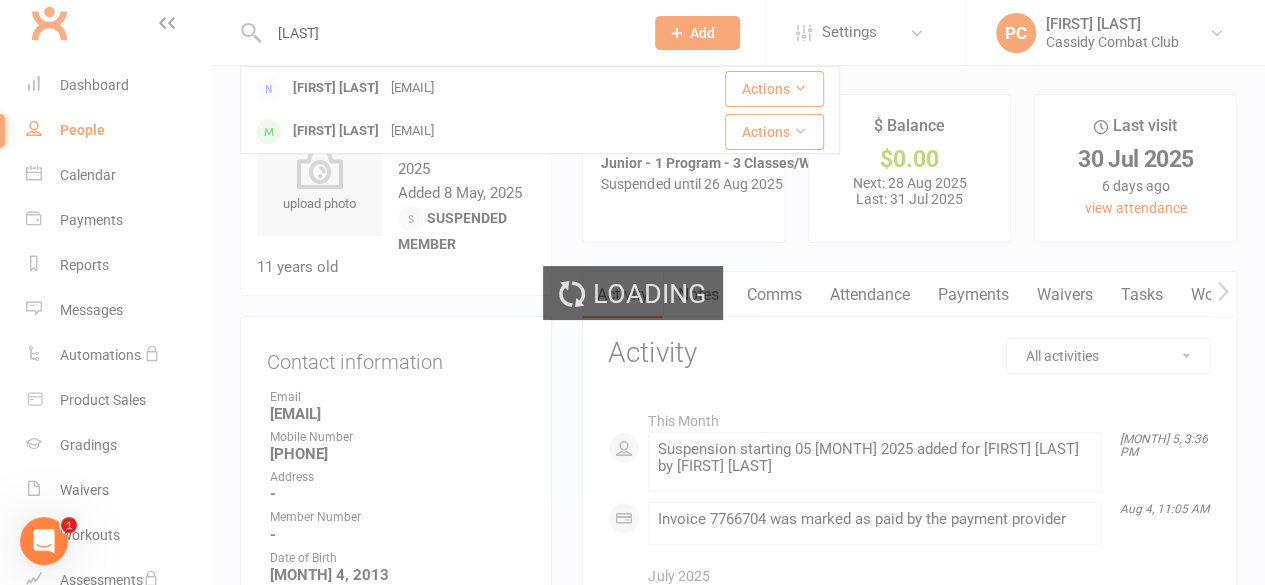 type 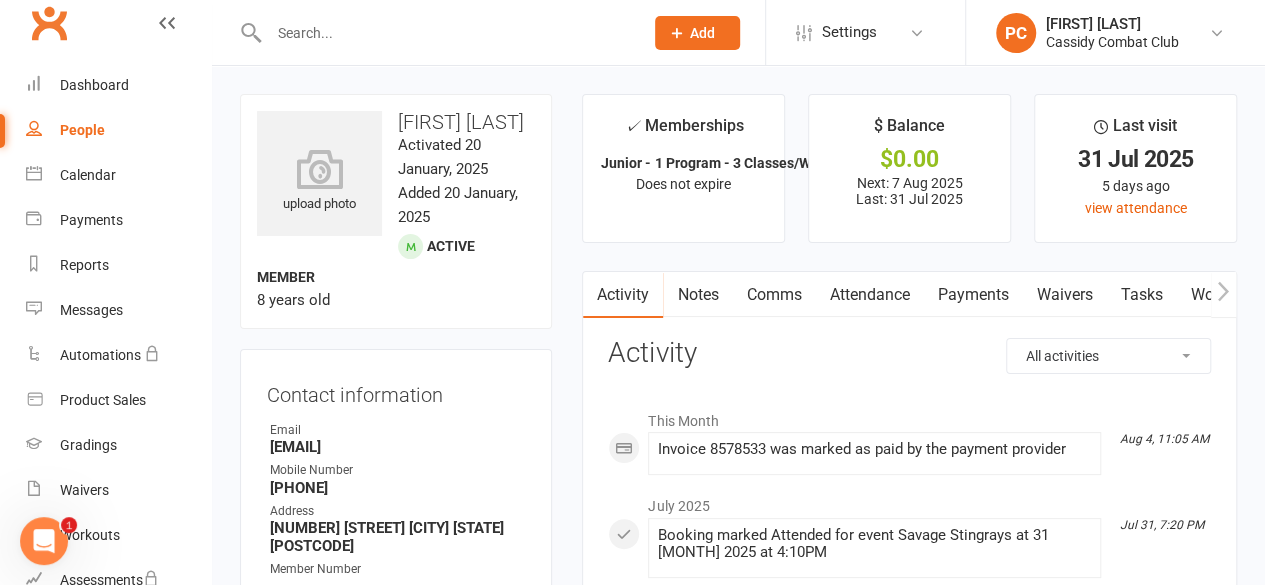 click on "Payments" at bounding box center (972, 295) 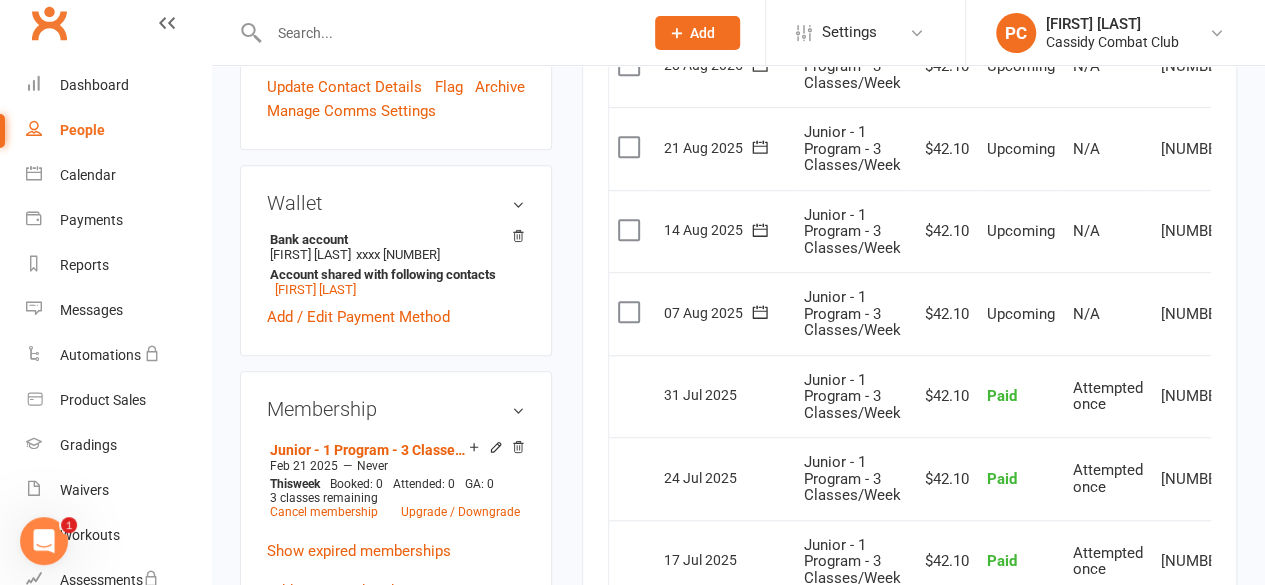 scroll, scrollTop: 600, scrollLeft: 0, axis: vertical 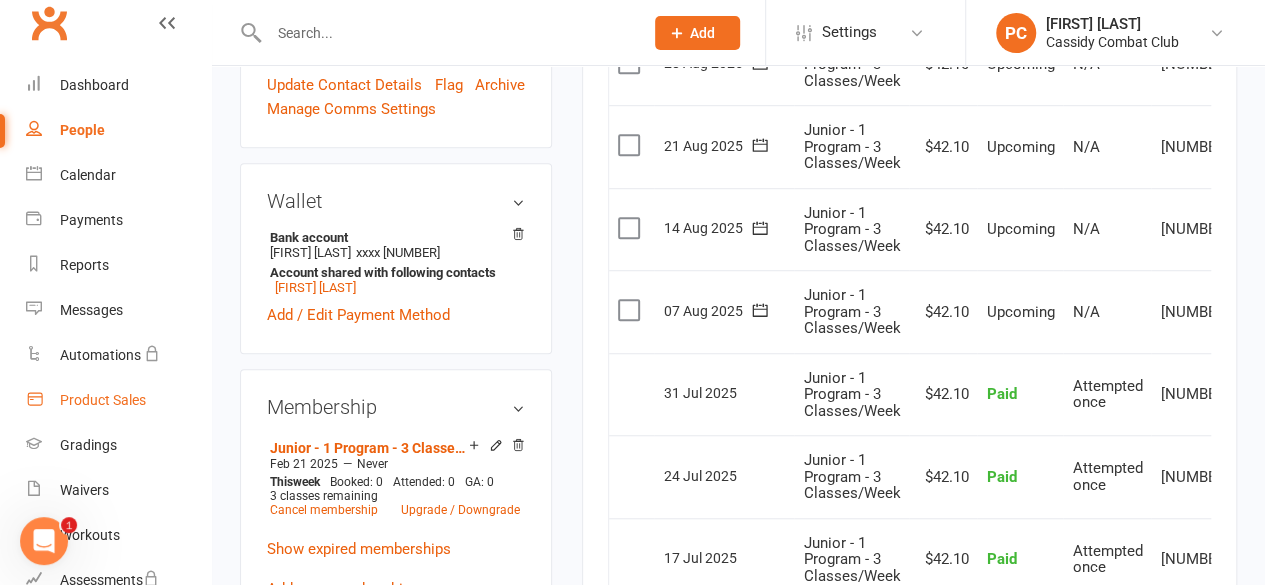click on "Product Sales" at bounding box center (103, 400) 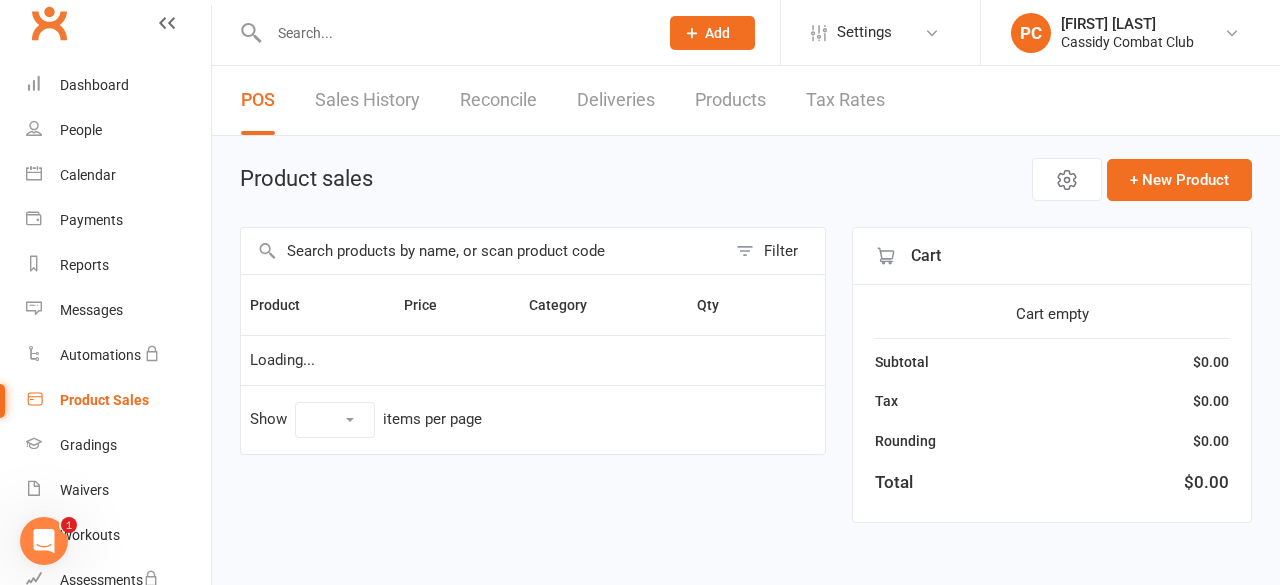 select on "100" 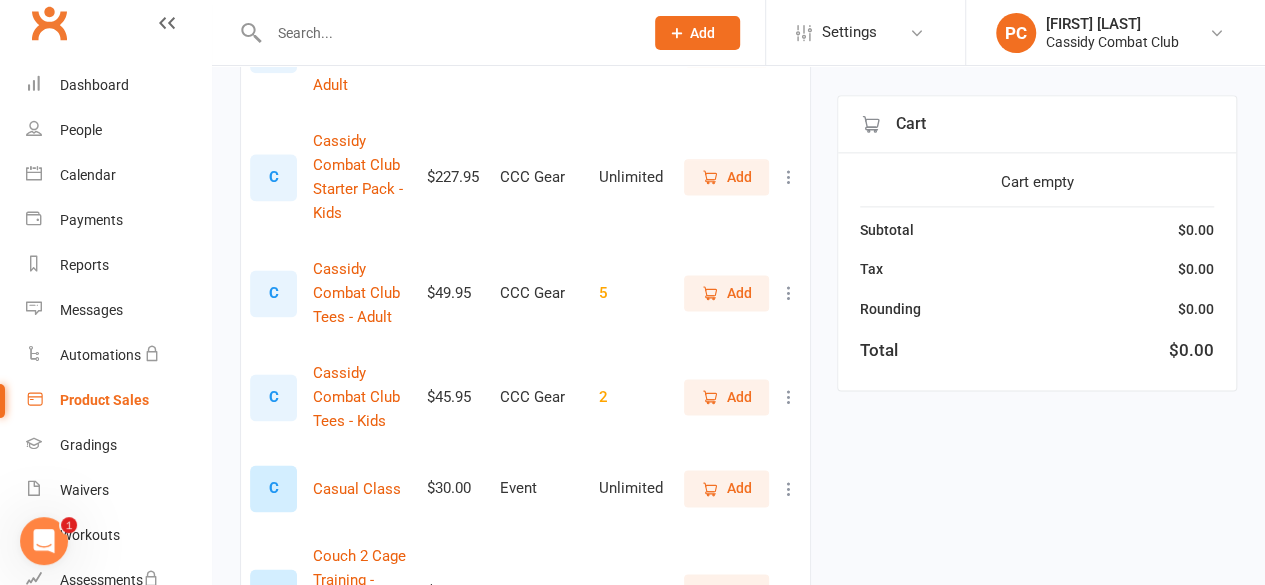 scroll, scrollTop: 1300, scrollLeft: 0, axis: vertical 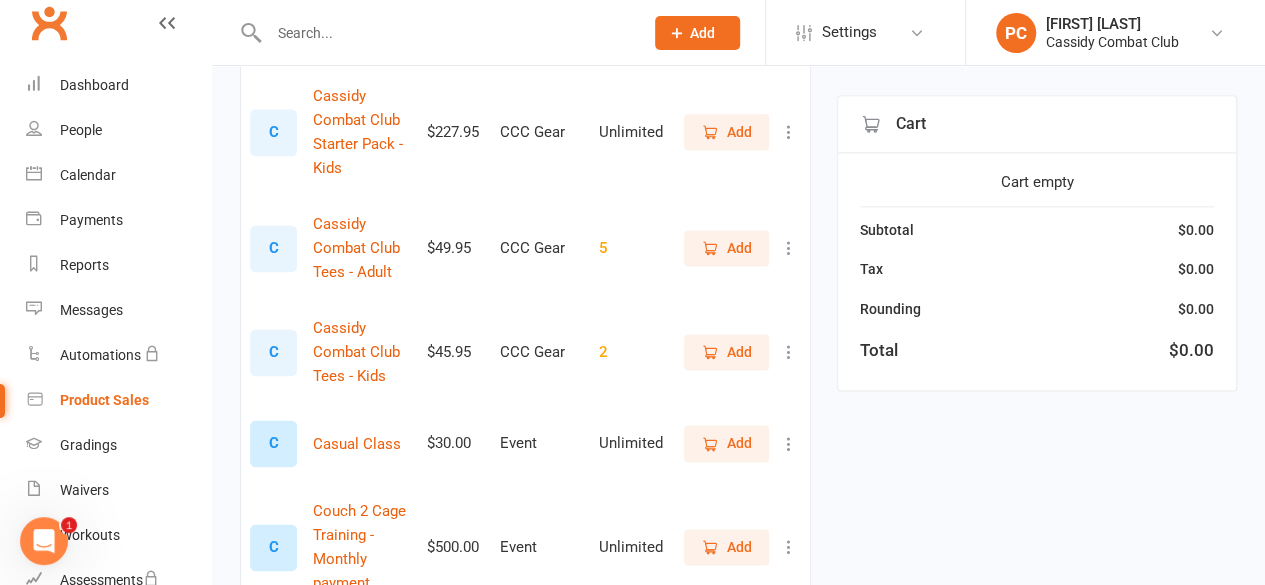 click on "Add" at bounding box center [739, 248] 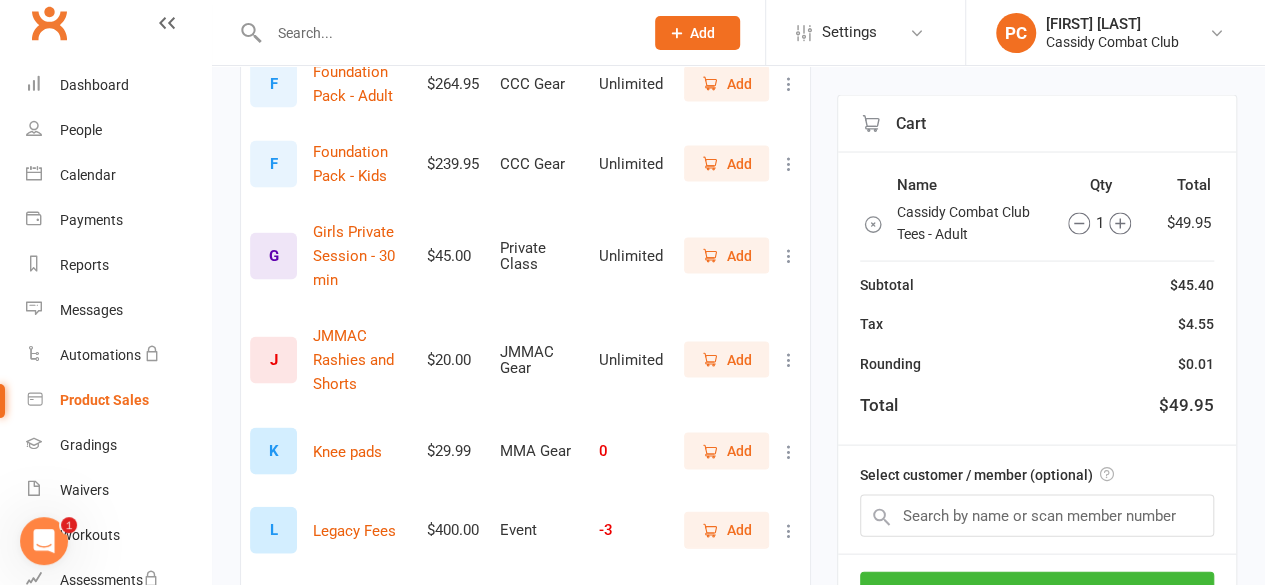 scroll, scrollTop: 1900, scrollLeft: 0, axis: vertical 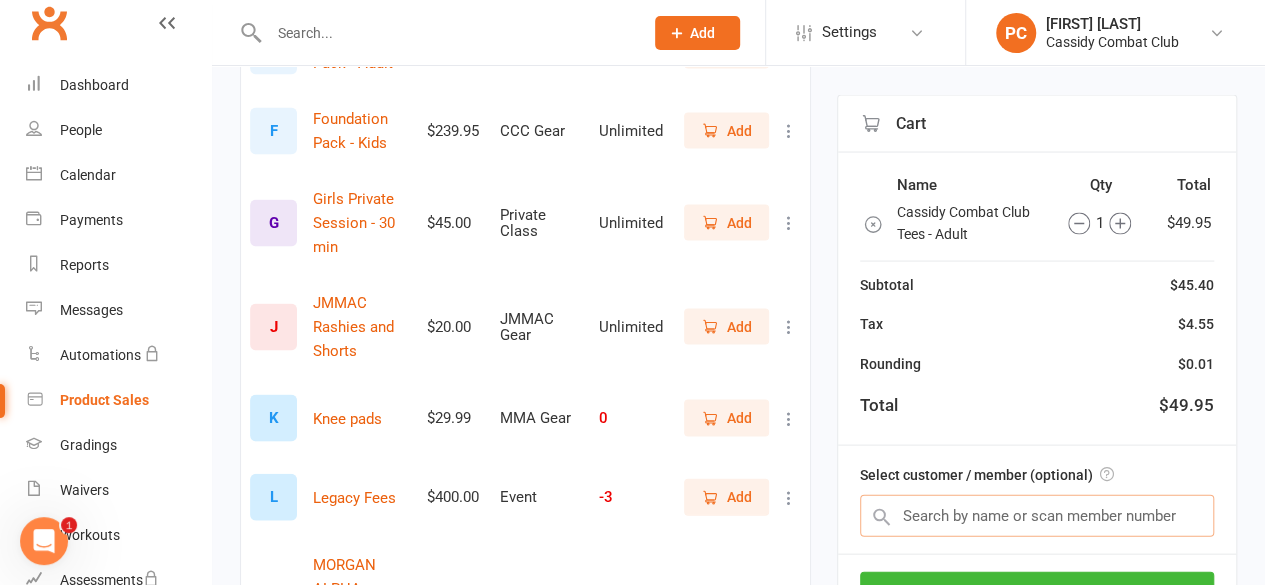 click at bounding box center (1037, 516) 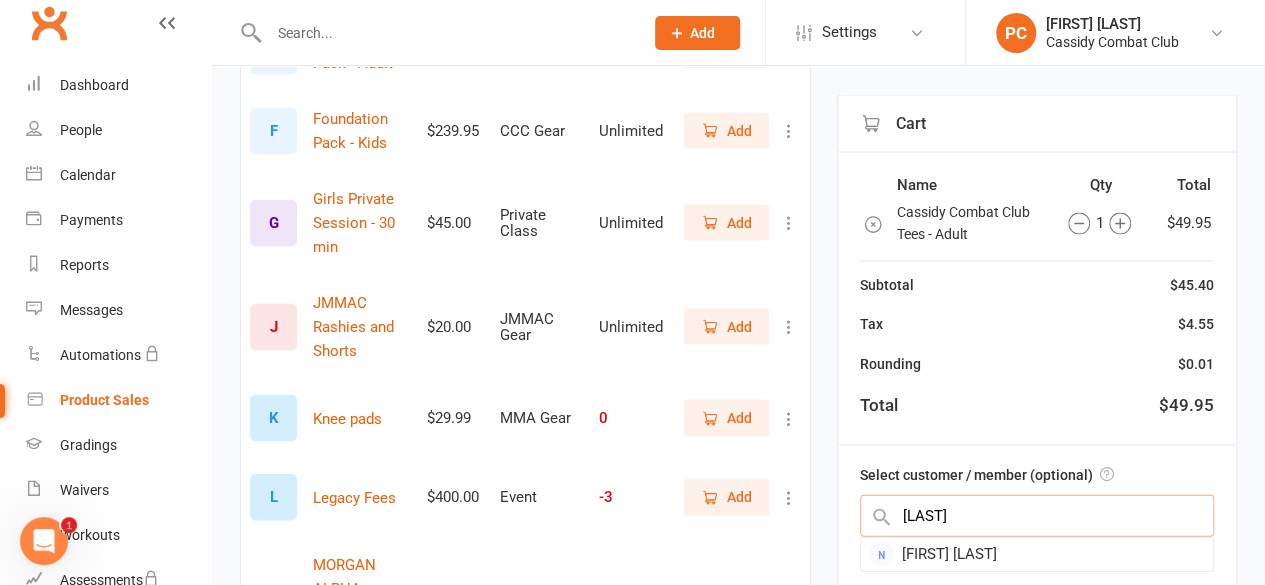 type on "bate" 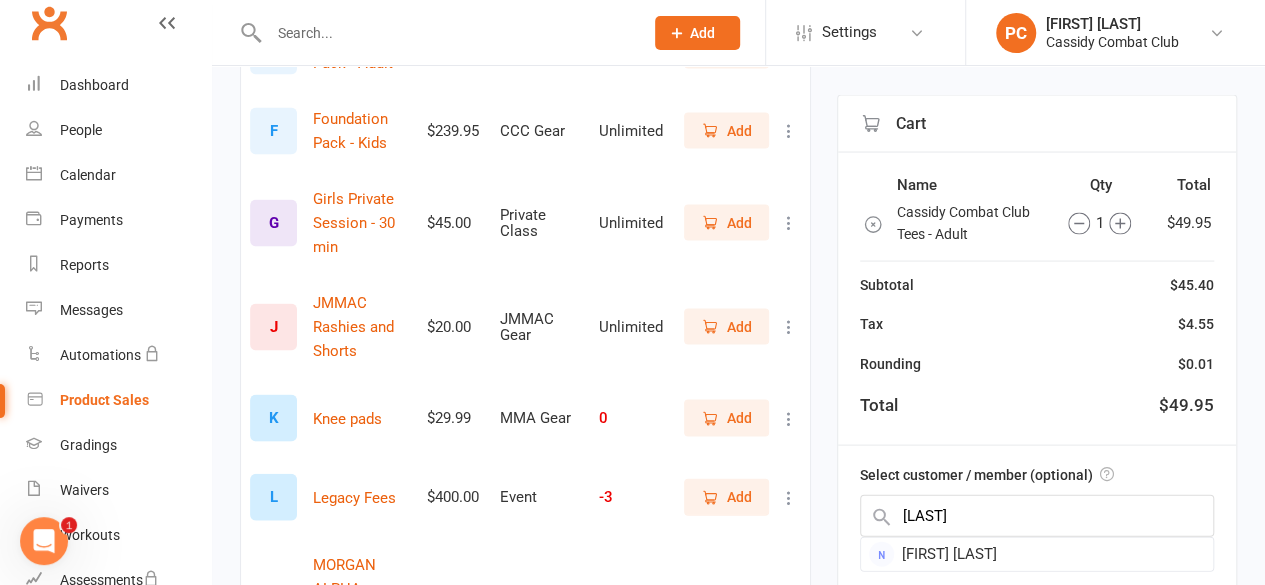 click on "Jess Bates" at bounding box center (1037, 554) 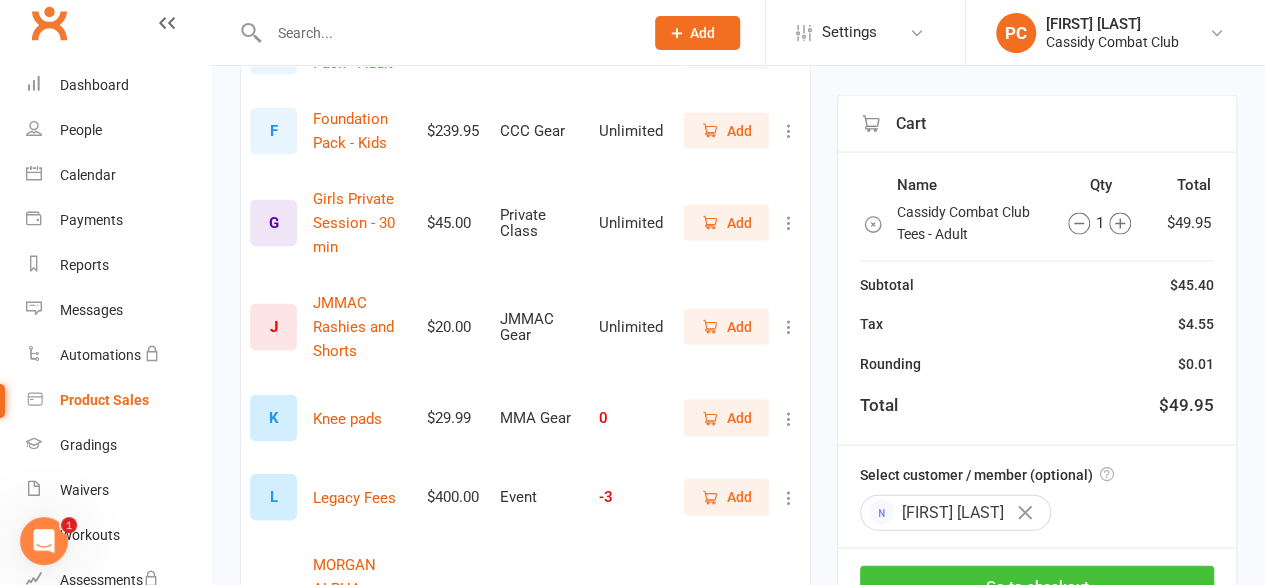 click on "Go to checkout" at bounding box center (1037, 587) 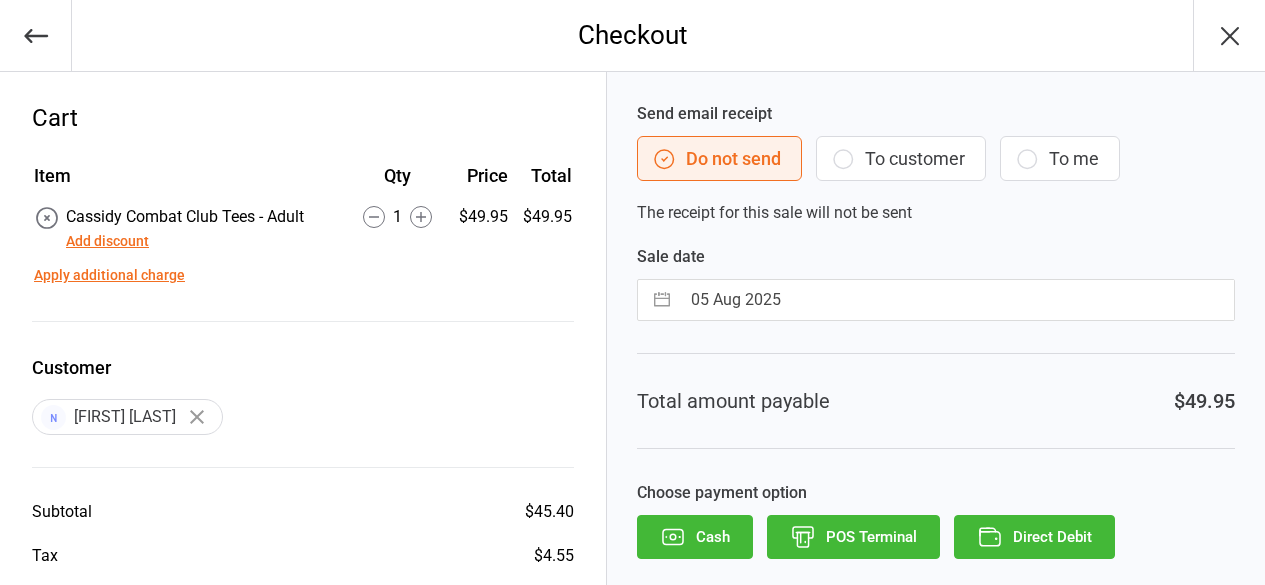 scroll, scrollTop: 0, scrollLeft: 0, axis: both 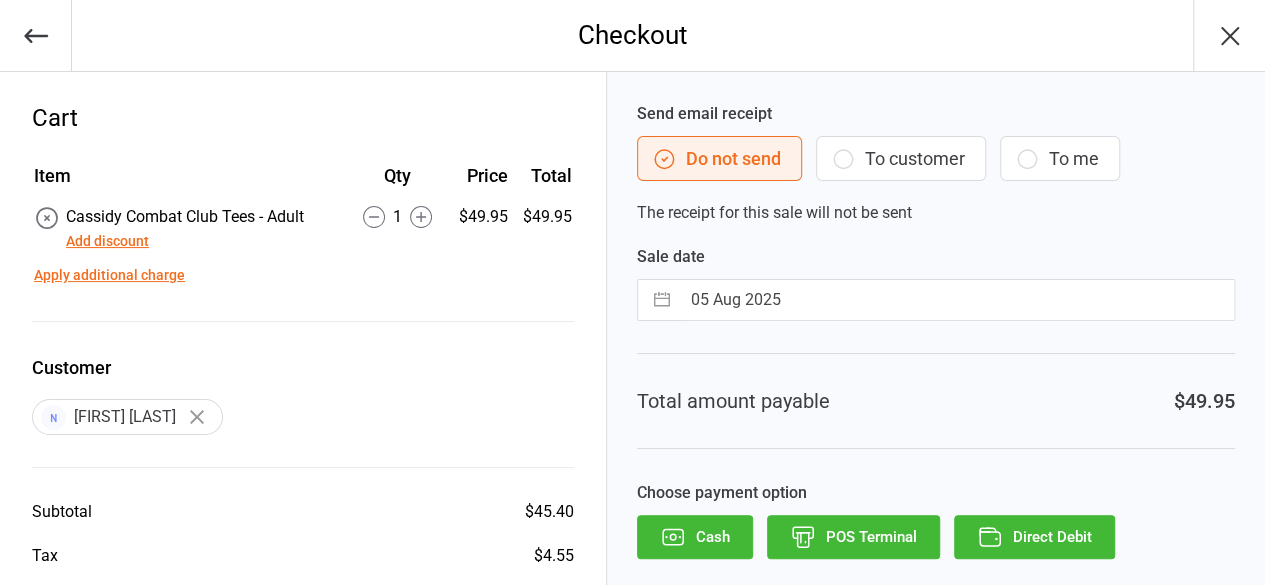 click on "Direct Debit" at bounding box center [1034, 537] 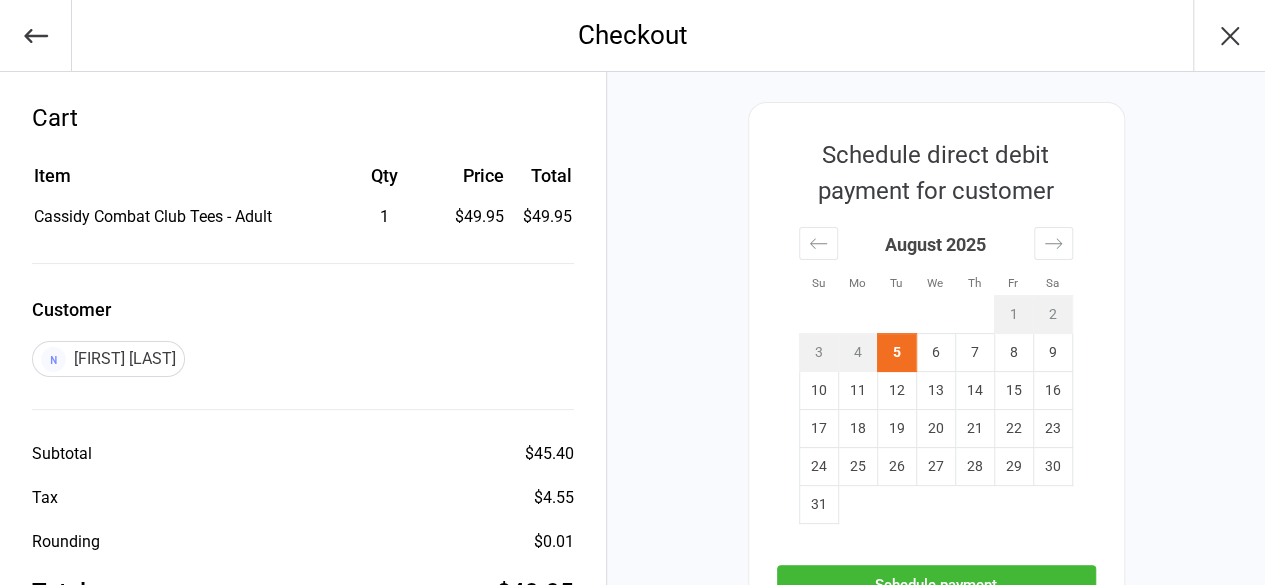 click on "Schedule payment" at bounding box center (936, 585) 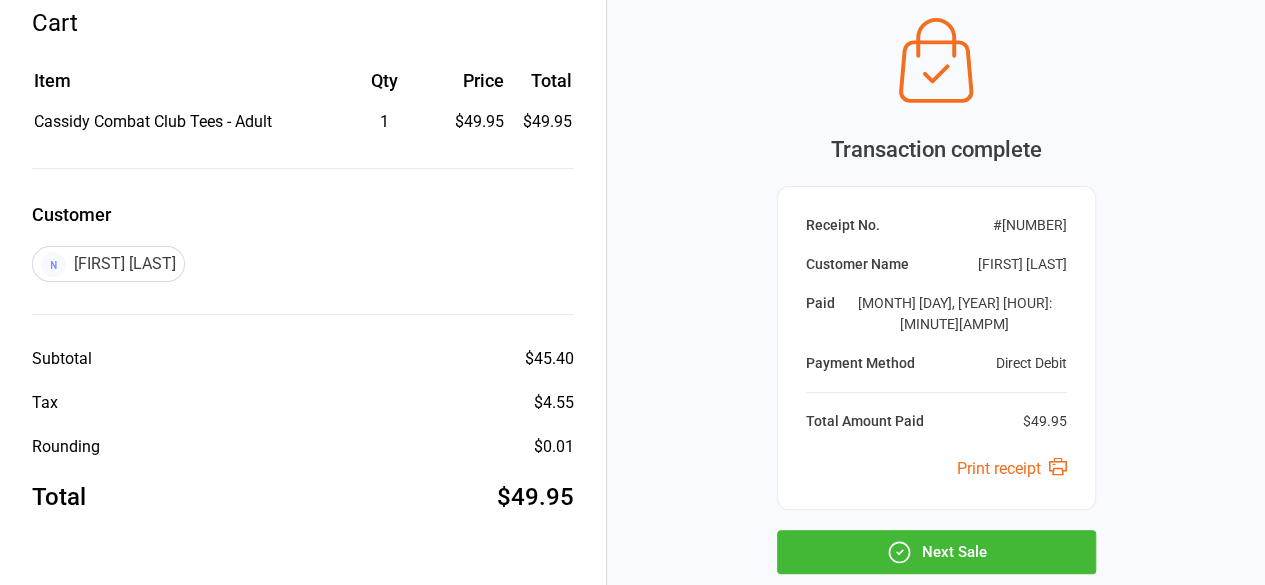 scroll, scrollTop: 91, scrollLeft: 0, axis: vertical 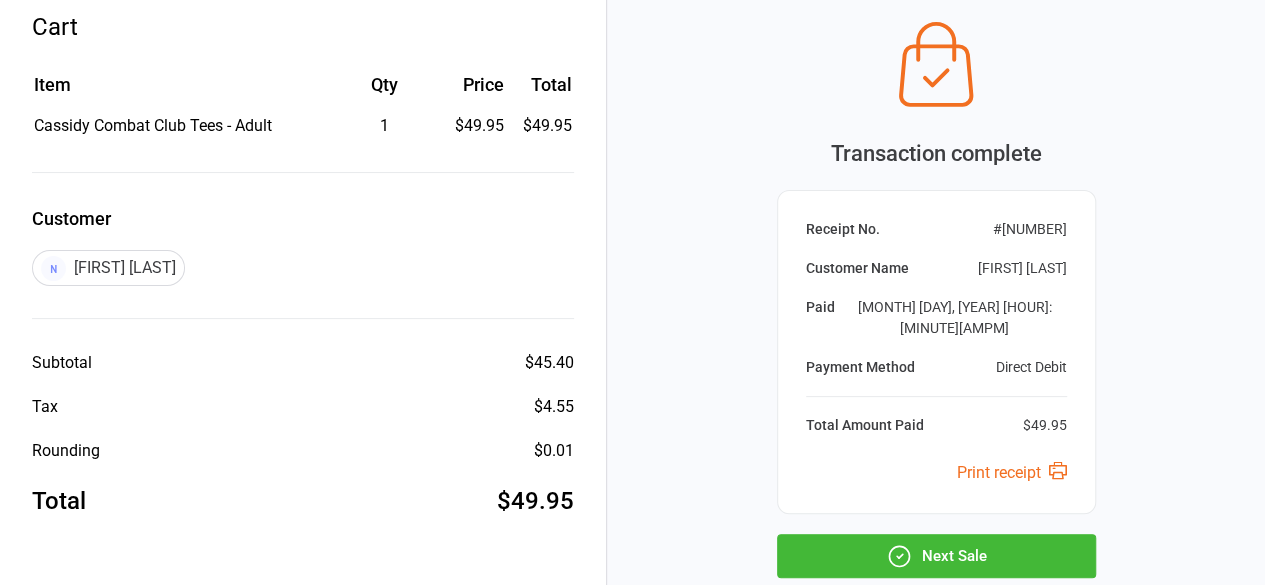 click on "Next Sale" at bounding box center [936, 556] 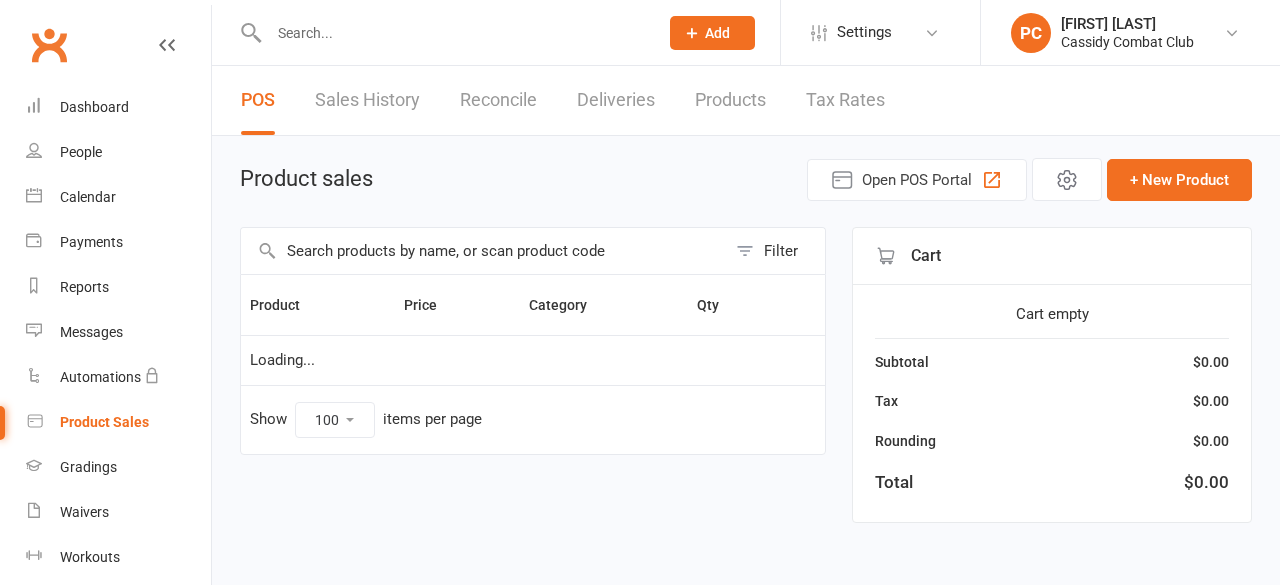 select on "100" 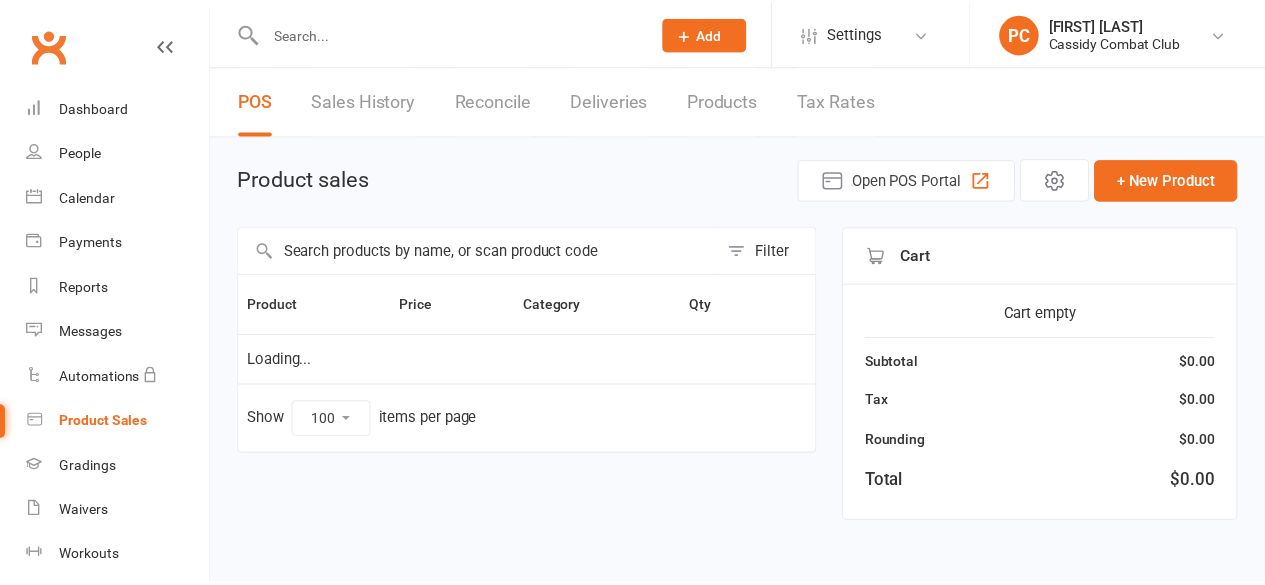 scroll, scrollTop: 0, scrollLeft: 0, axis: both 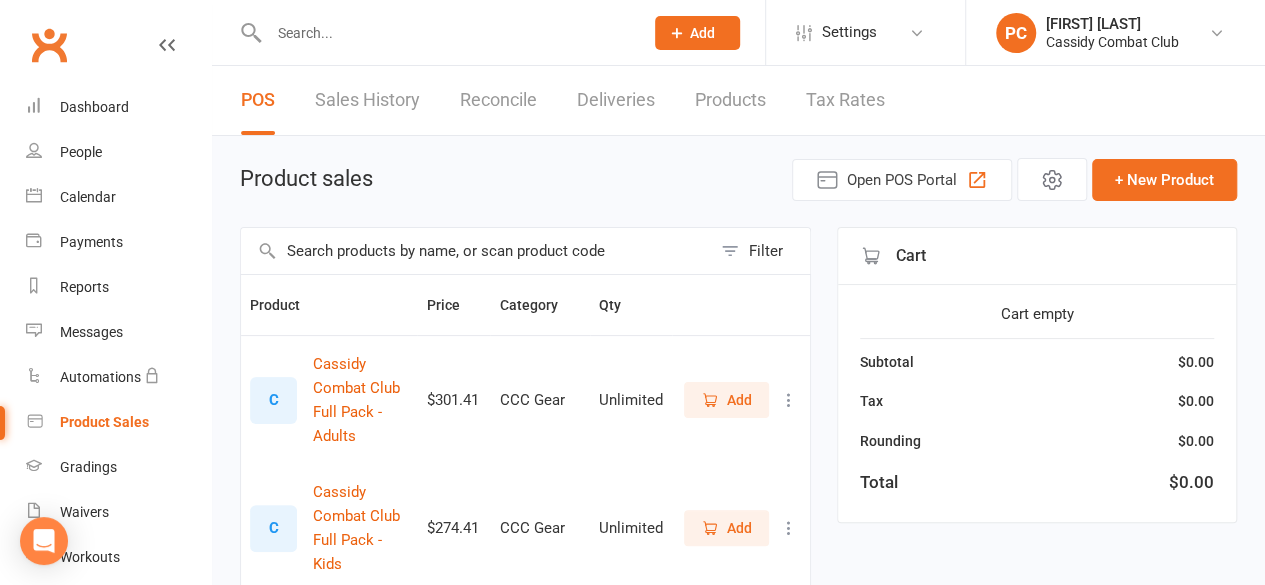 click at bounding box center (446, 33) 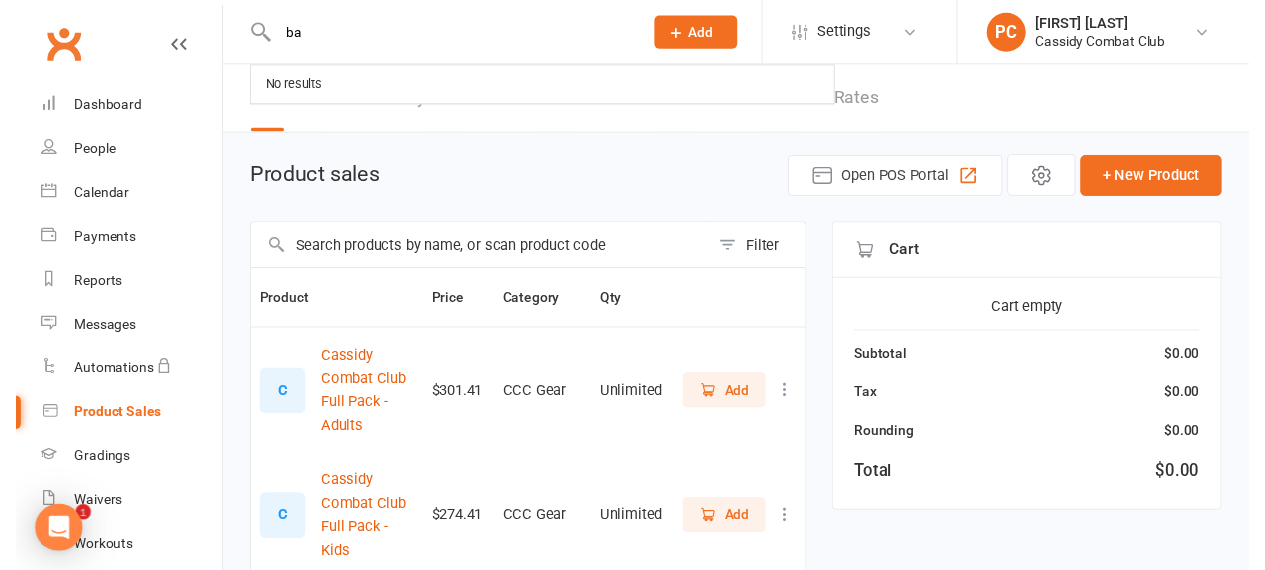 scroll, scrollTop: 0, scrollLeft: 0, axis: both 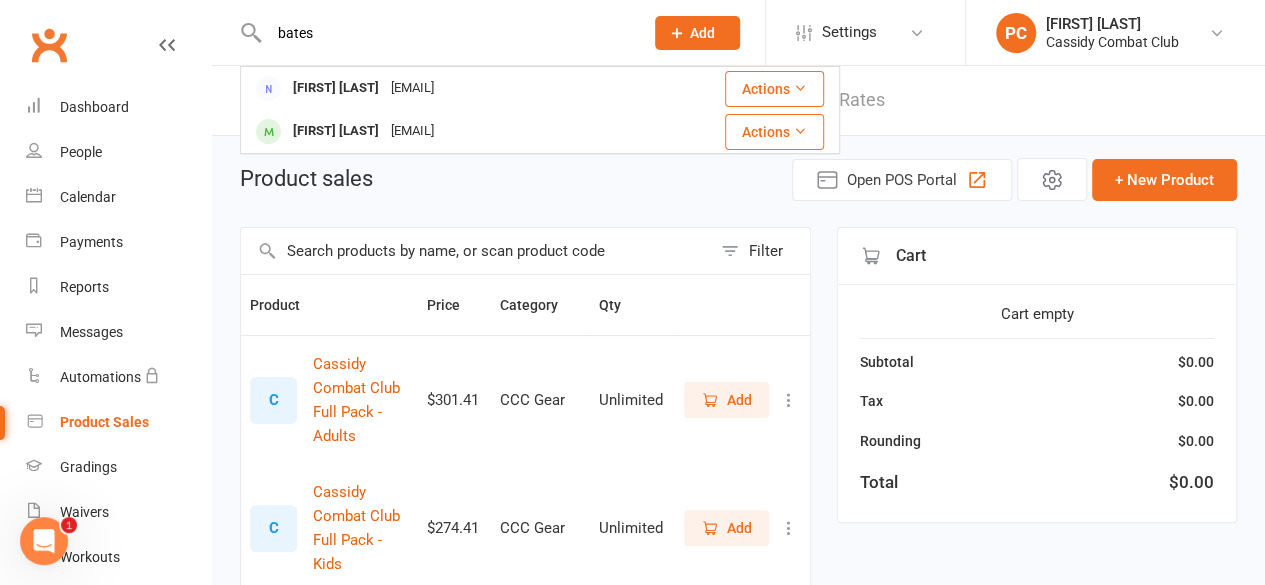 type on "bates" 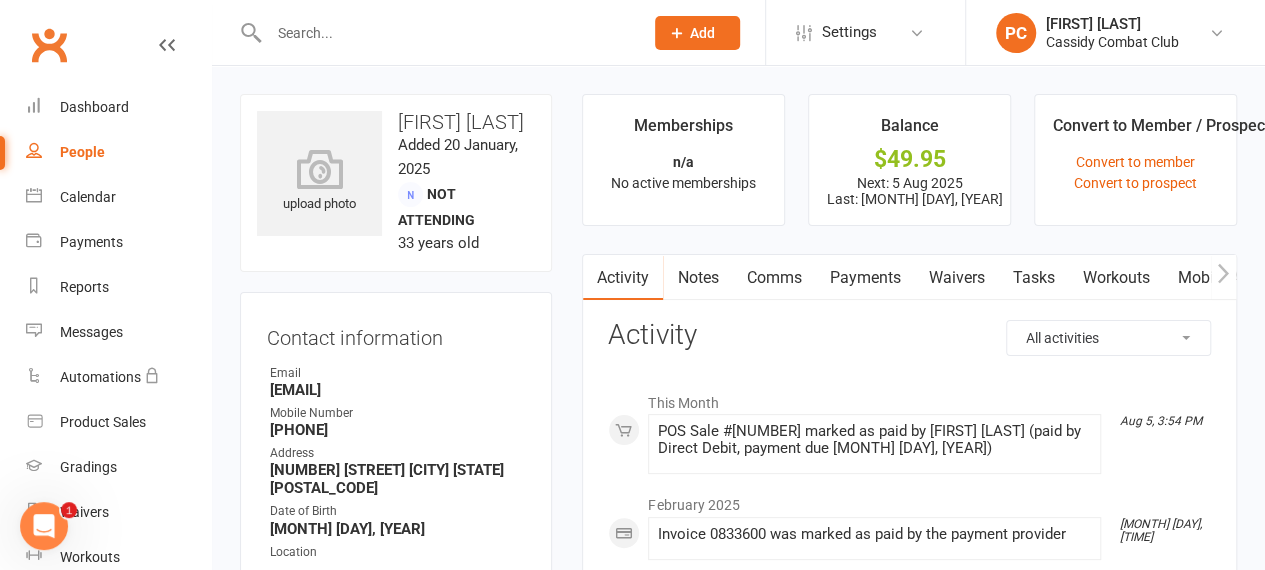 click on "Payments" at bounding box center [864, 278] 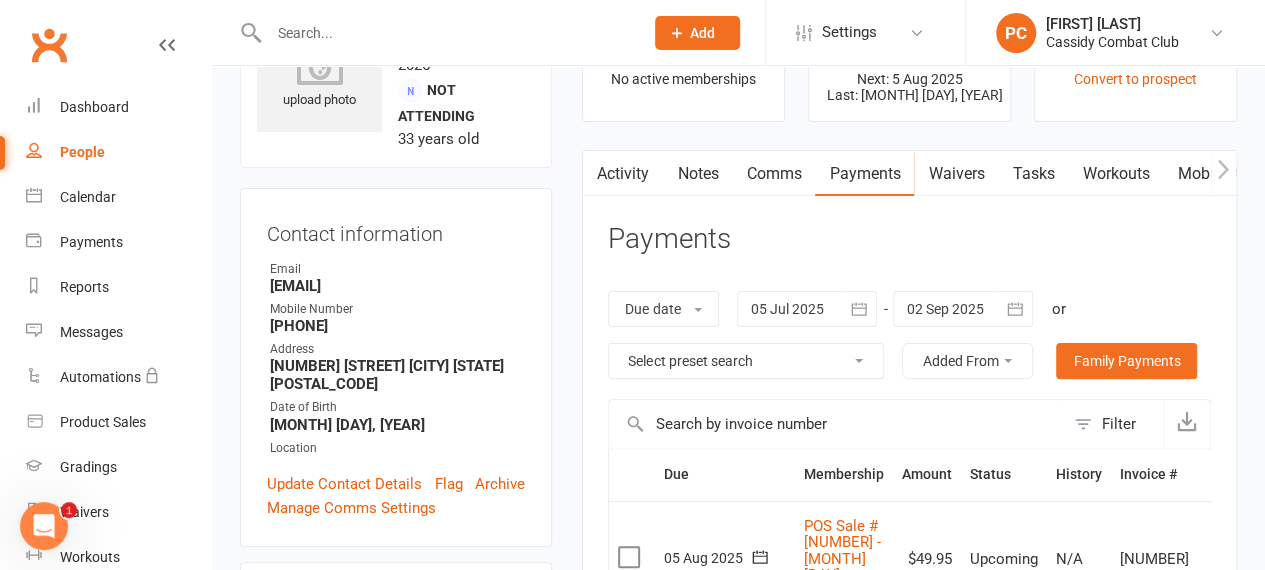 scroll, scrollTop: 200, scrollLeft: 0, axis: vertical 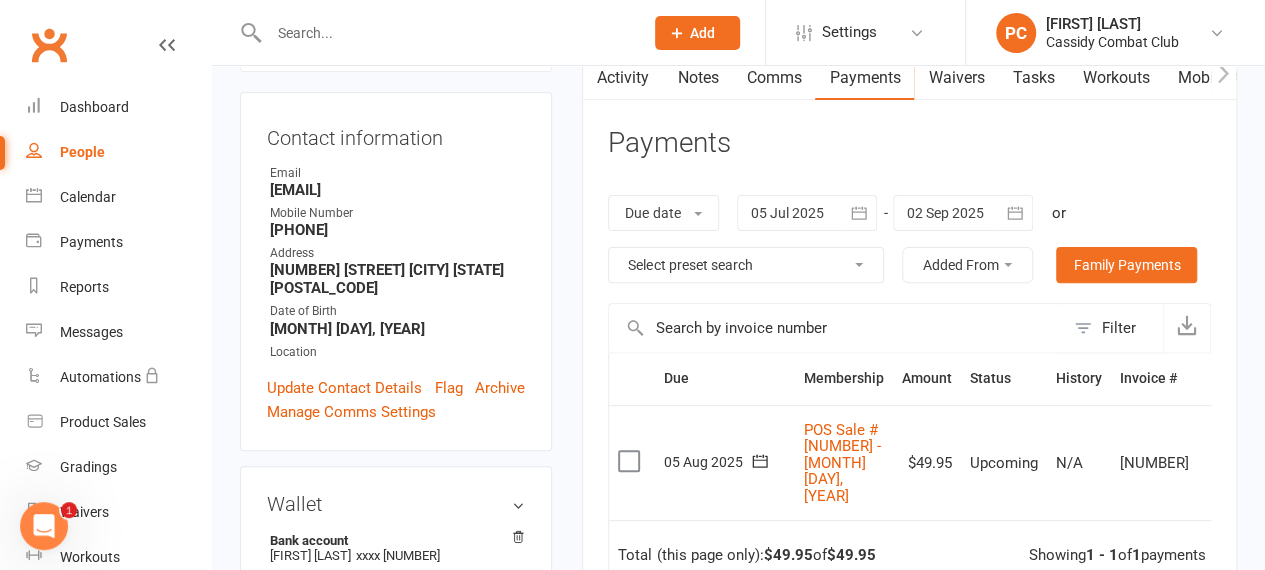 click at bounding box center [1218, 463] 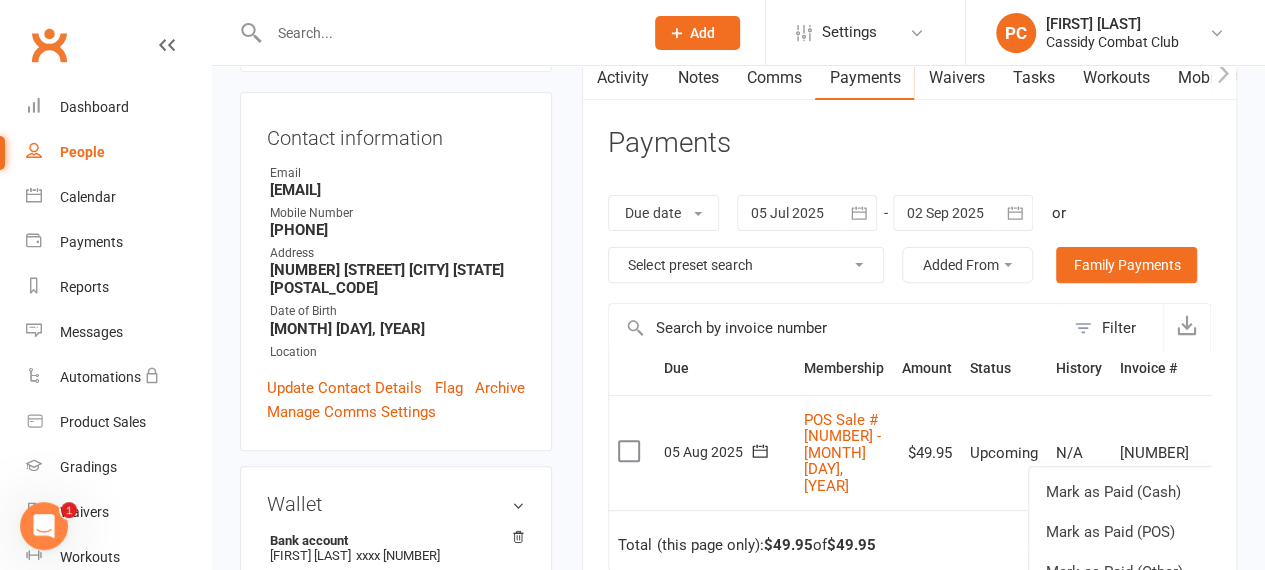 scroll, scrollTop: 17, scrollLeft: 0, axis: vertical 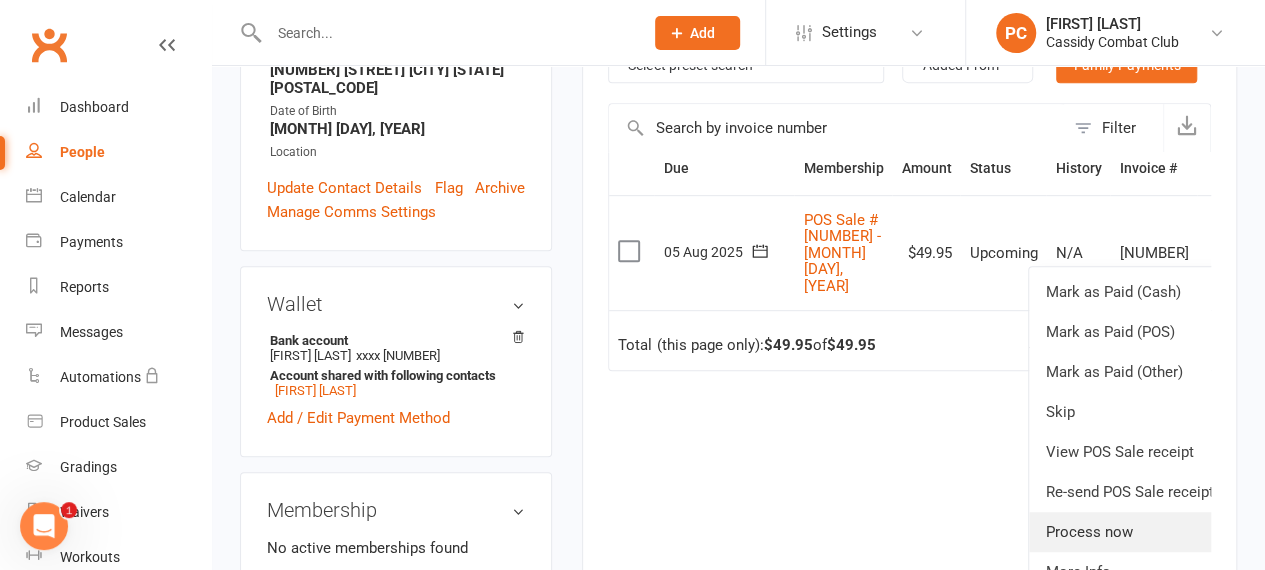 click on "Process now" at bounding box center (1129, 532) 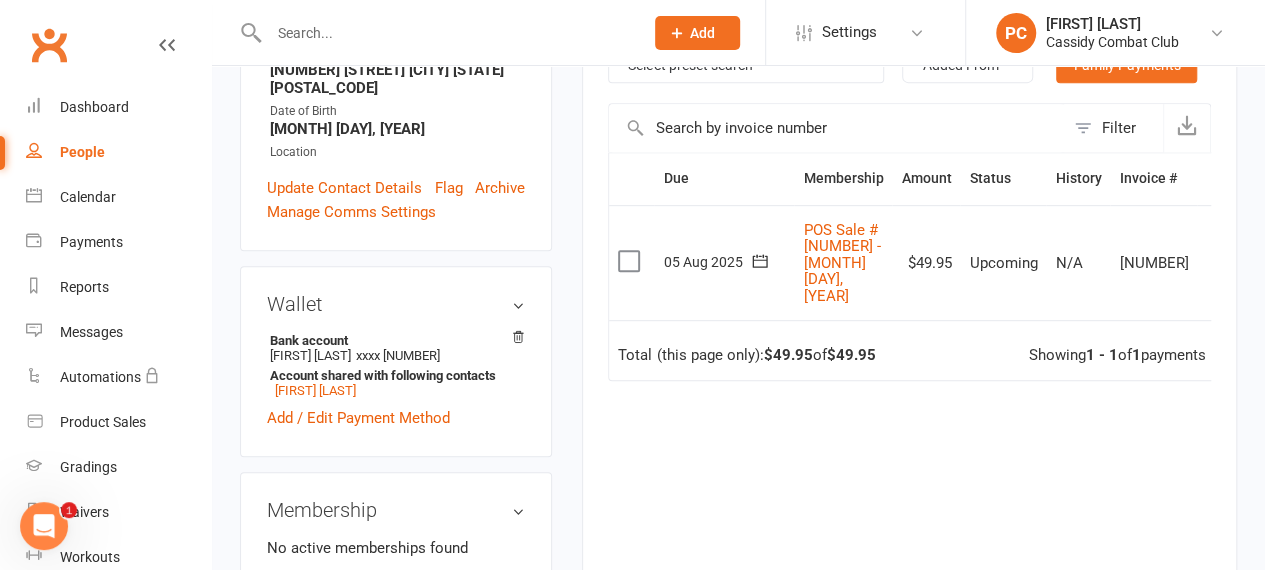 scroll, scrollTop: 0, scrollLeft: 0, axis: both 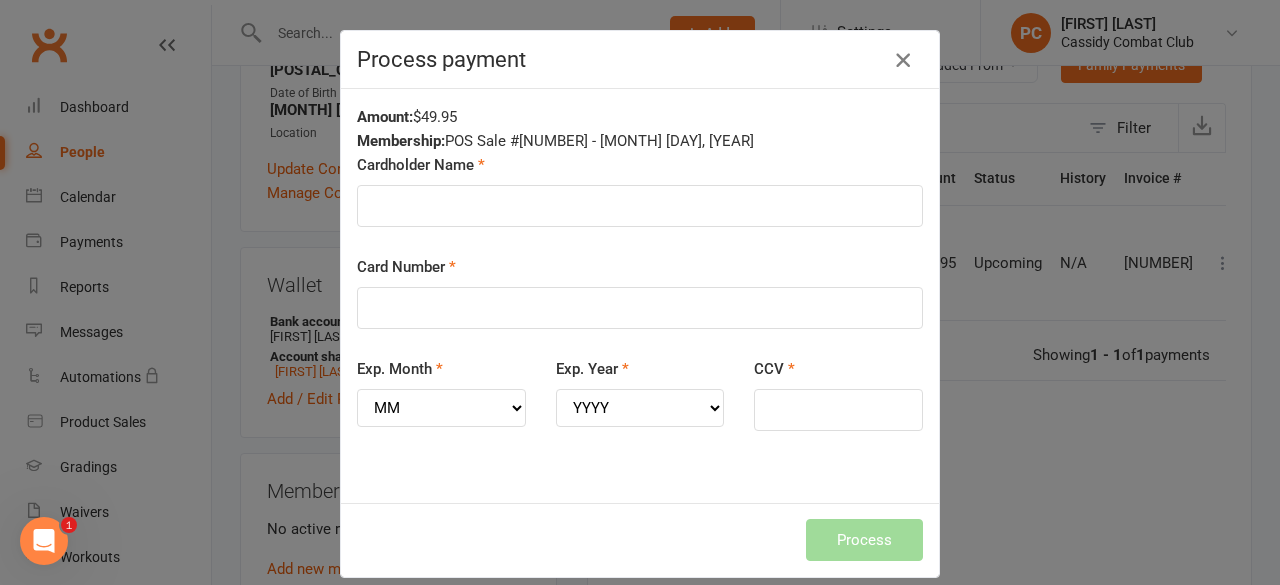 click at bounding box center [903, 60] 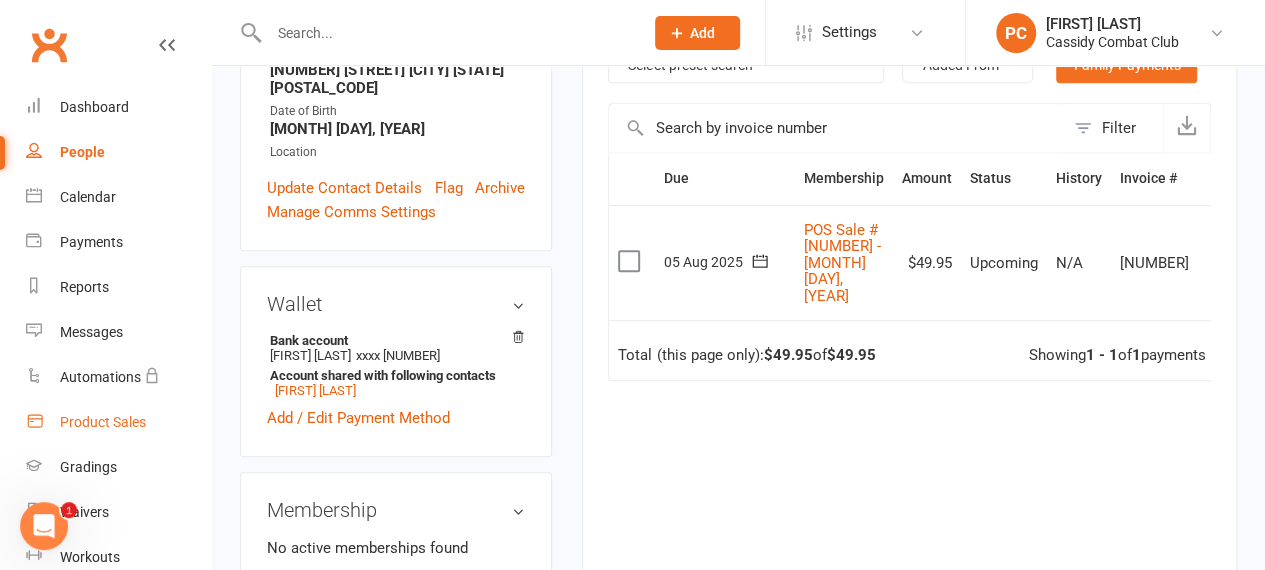 click on "Product Sales" at bounding box center [103, 422] 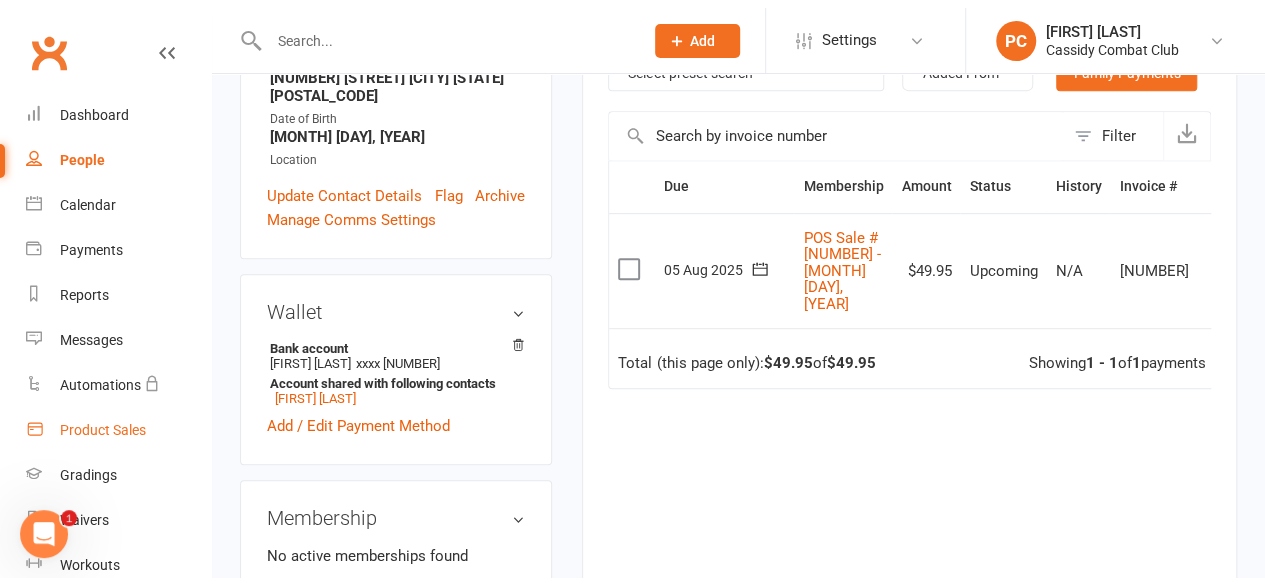 scroll, scrollTop: 0, scrollLeft: 0, axis: both 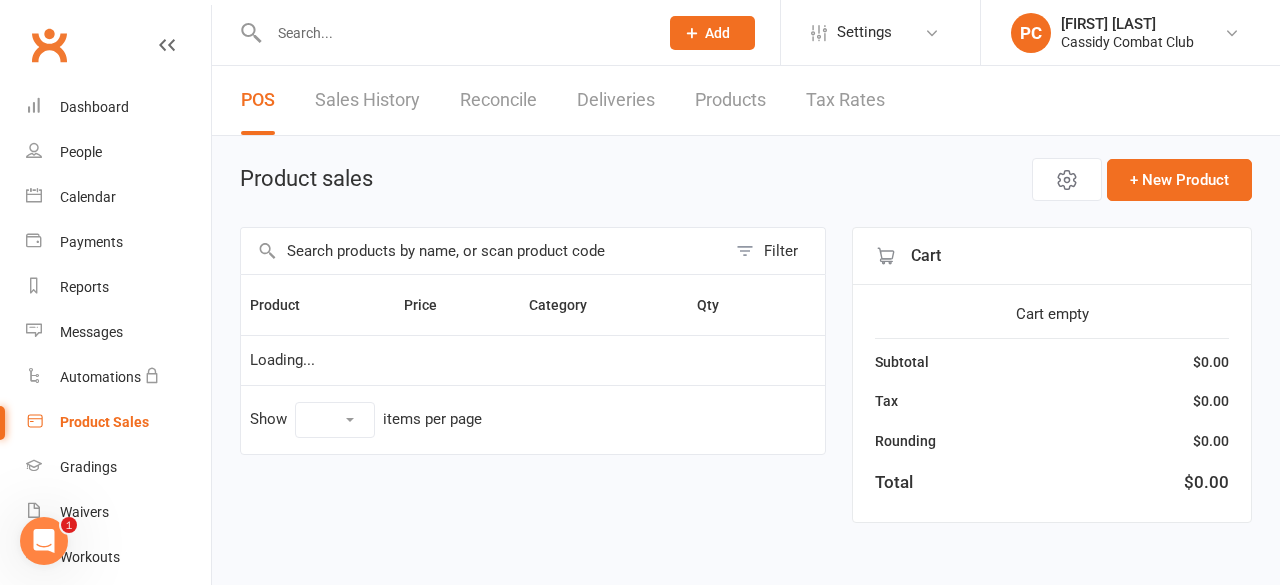 select on "100" 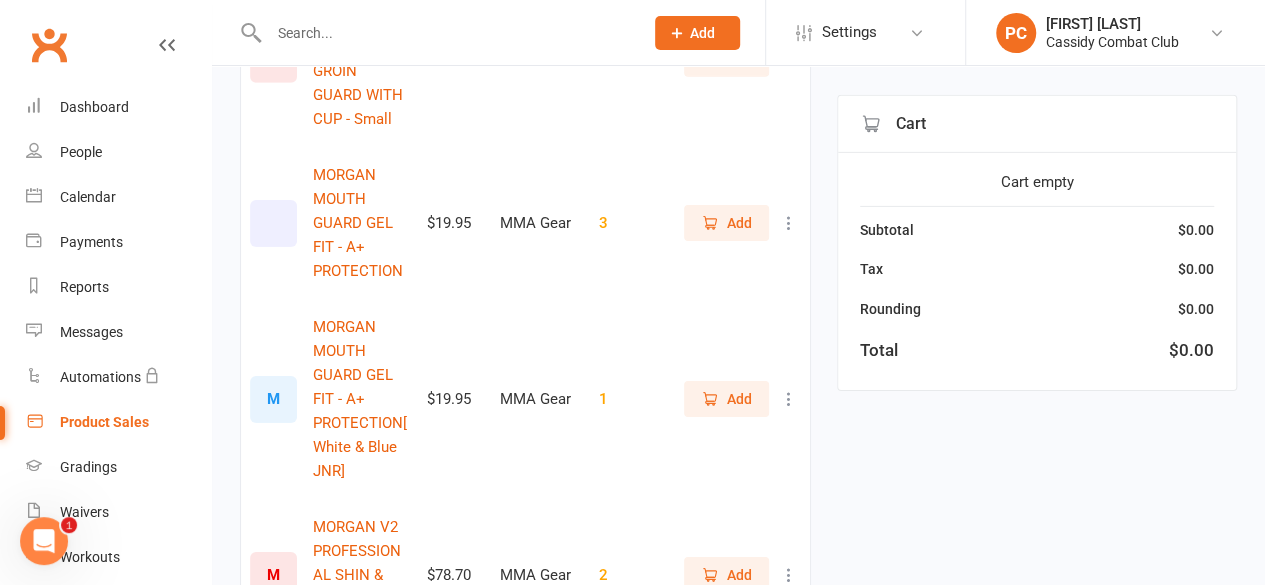 scroll, scrollTop: 3200, scrollLeft: 0, axis: vertical 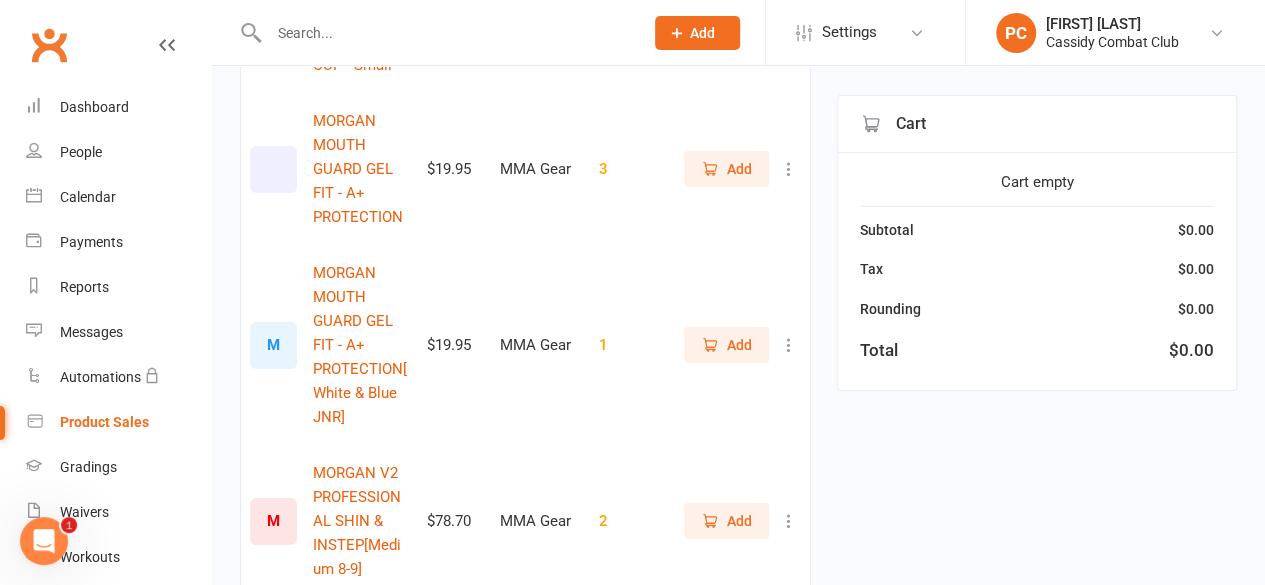 click on "Add" at bounding box center [739, 169] 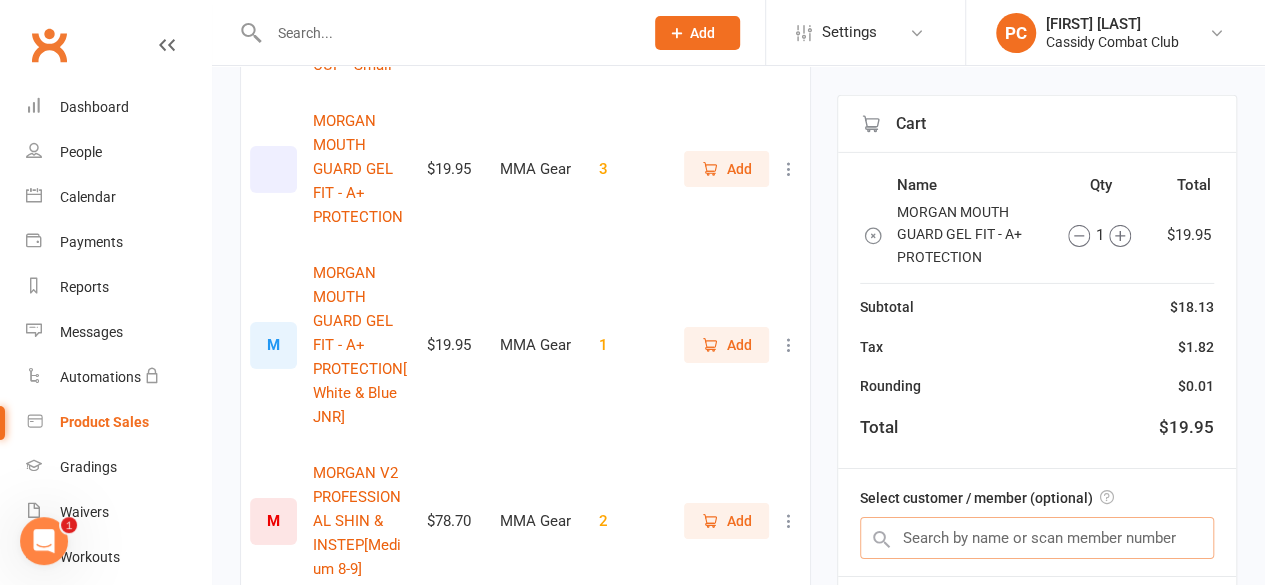 click at bounding box center (1037, 538) 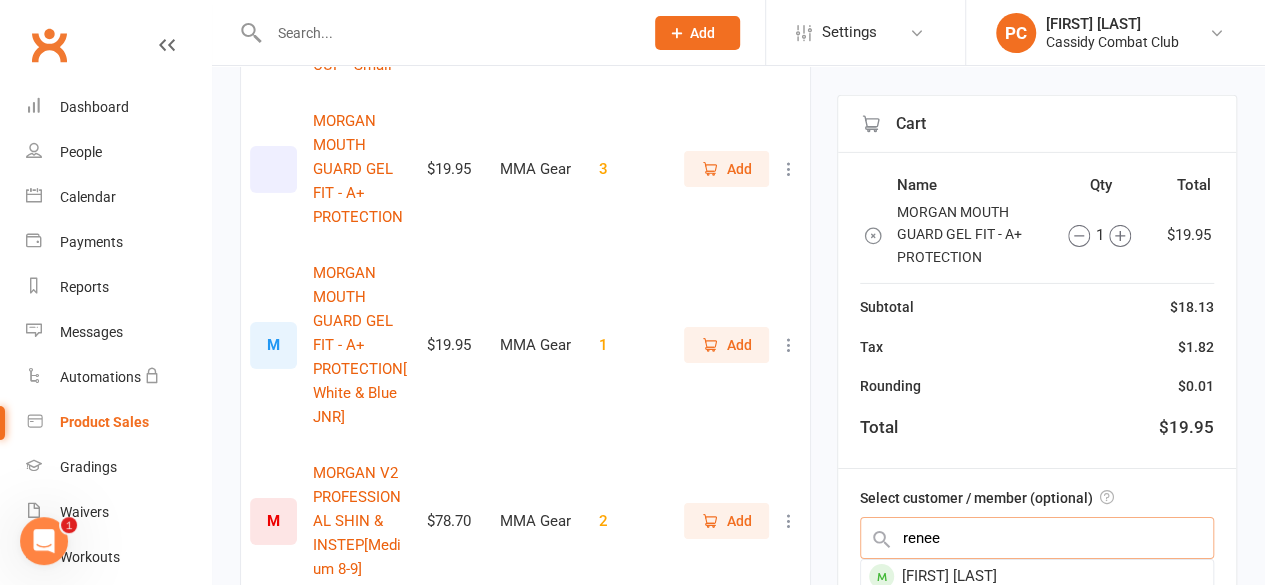 type on "renee" 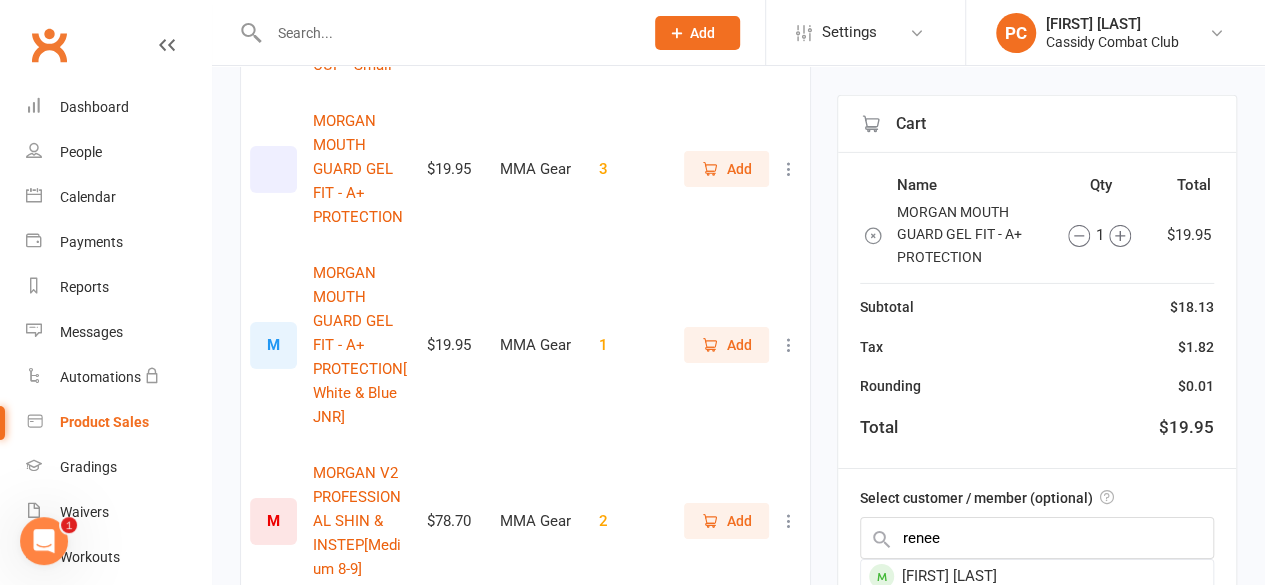 click on "Renee Schrader" at bounding box center (1037, 576) 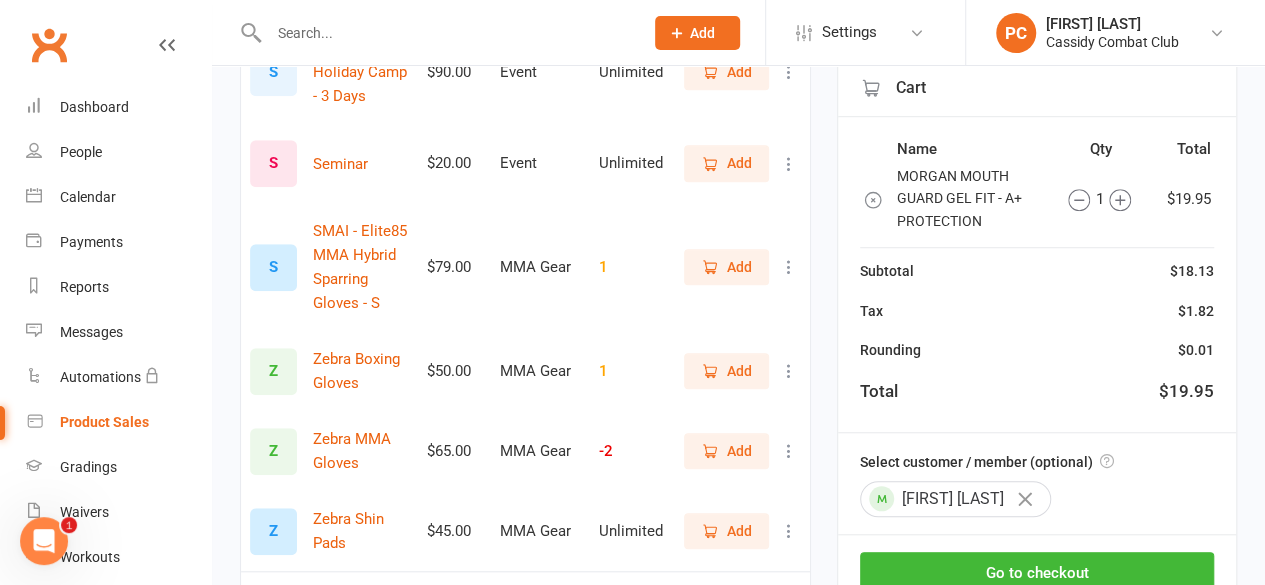 scroll, scrollTop: 4500, scrollLeft: 0, axis: vertical 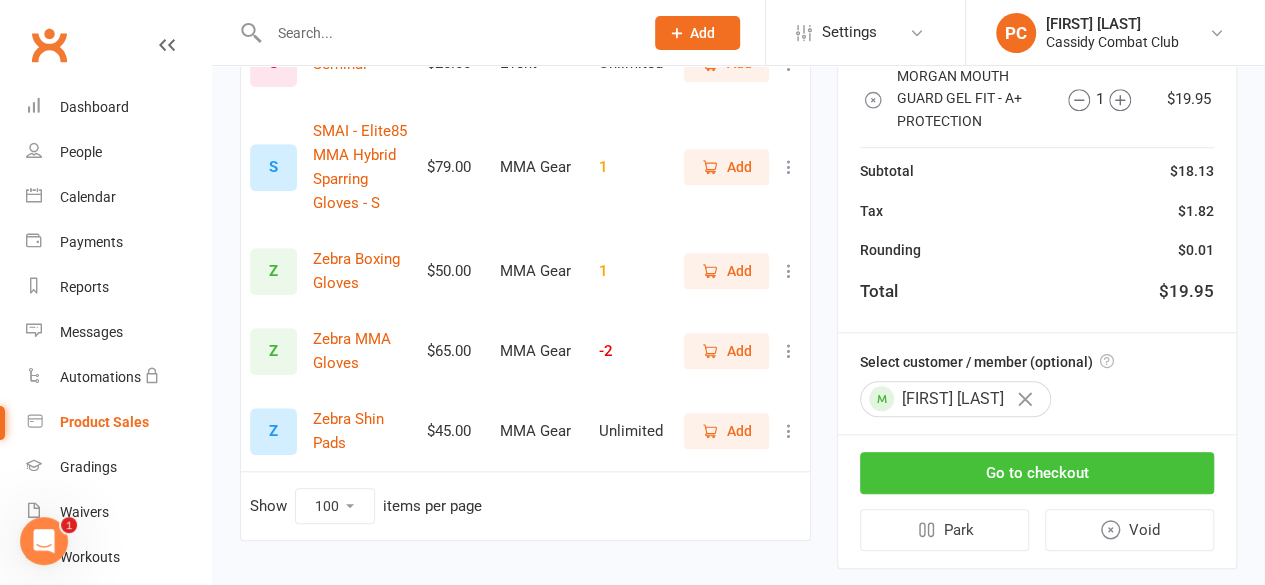 click on "Go to checkout" at bounding box center (1037, 473) 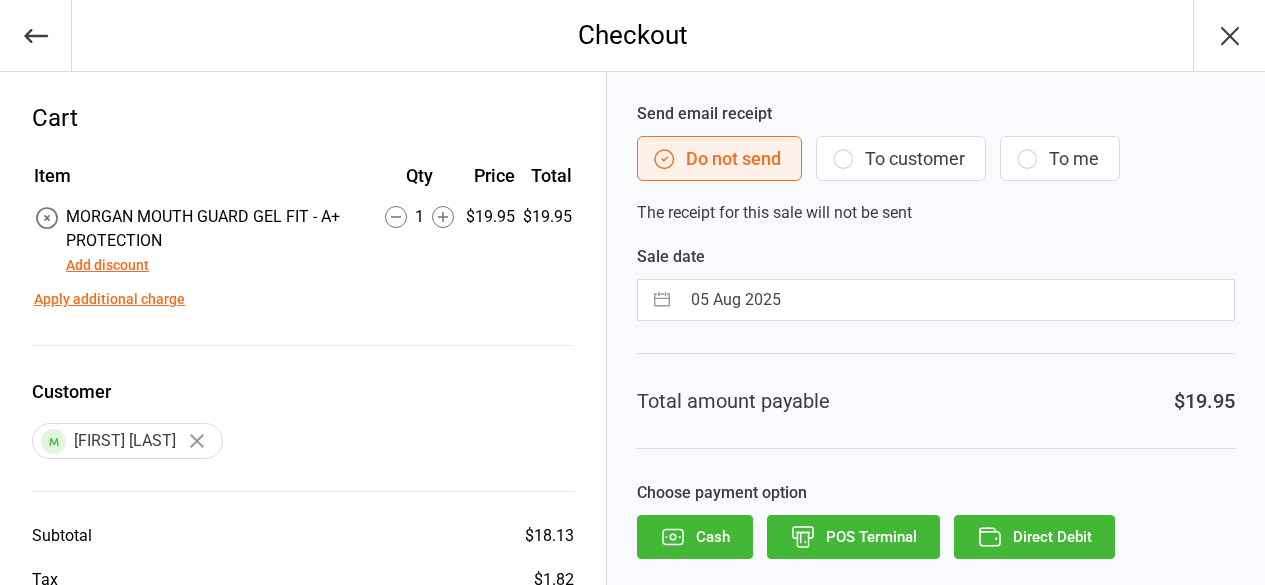 scroll, scrollTop: 0, scrollLeft: 0, axis: both 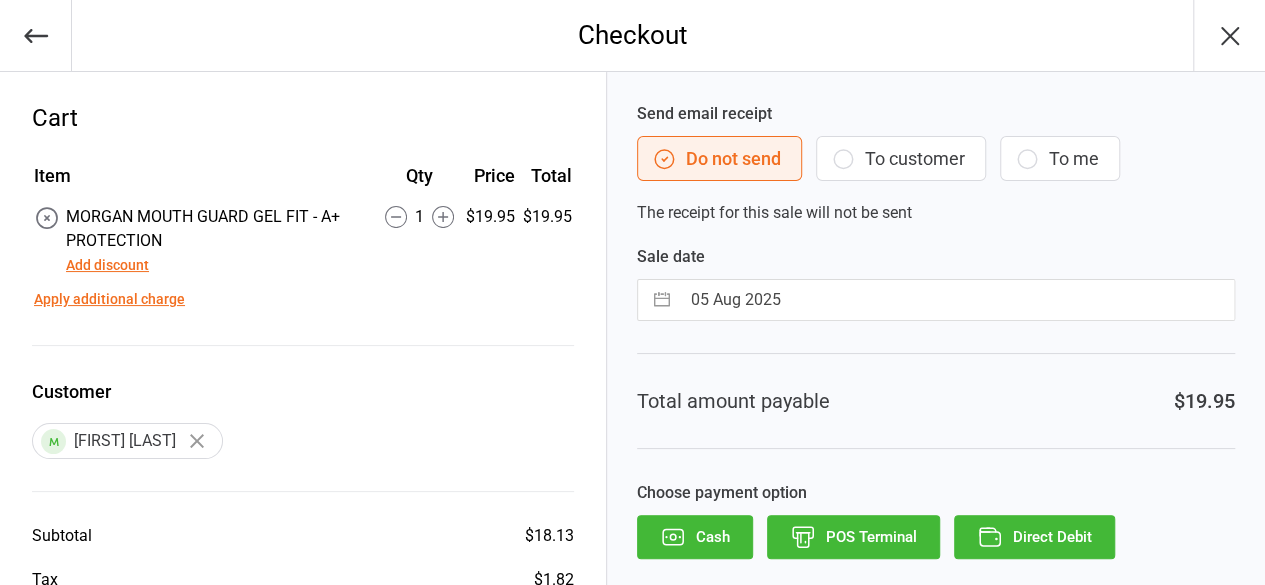click on "Direct Debit" at bounding box center [1034, 537] 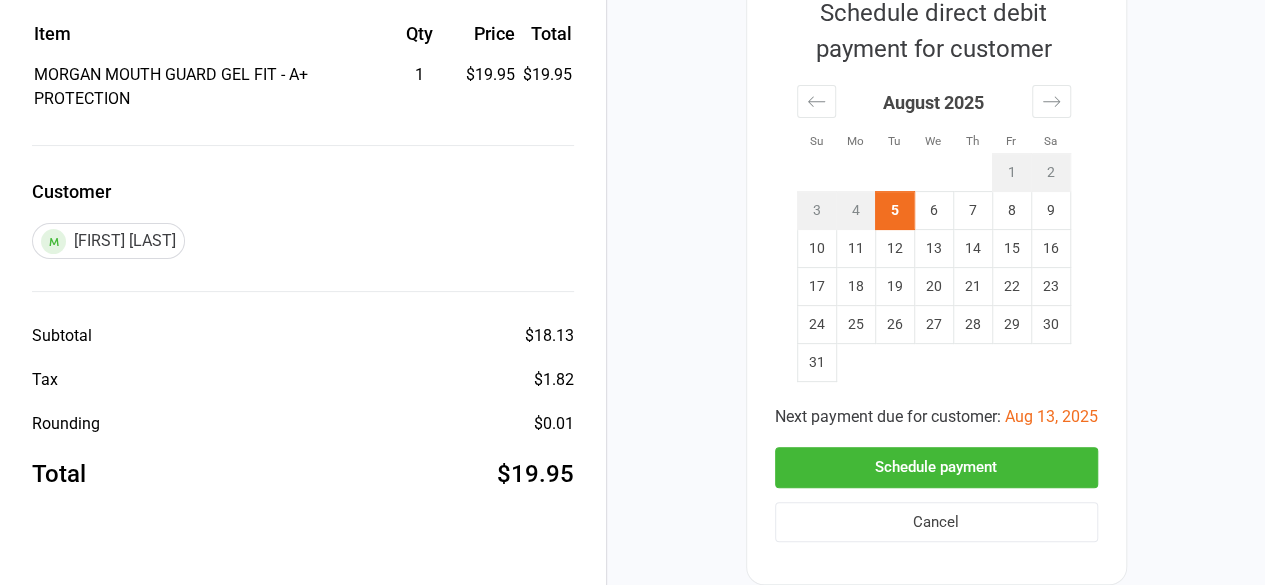 scroll, scrollTop: 270, scrollLeft: 0, axis: vertical 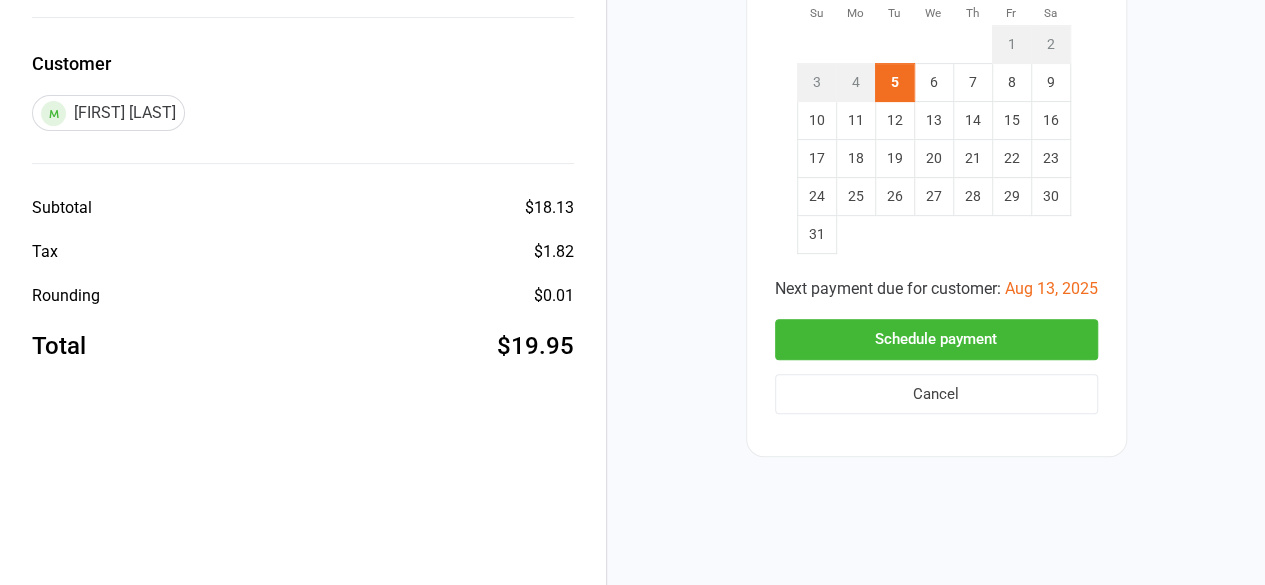 click on "Schedule payment" at bounding box center (936, 339) 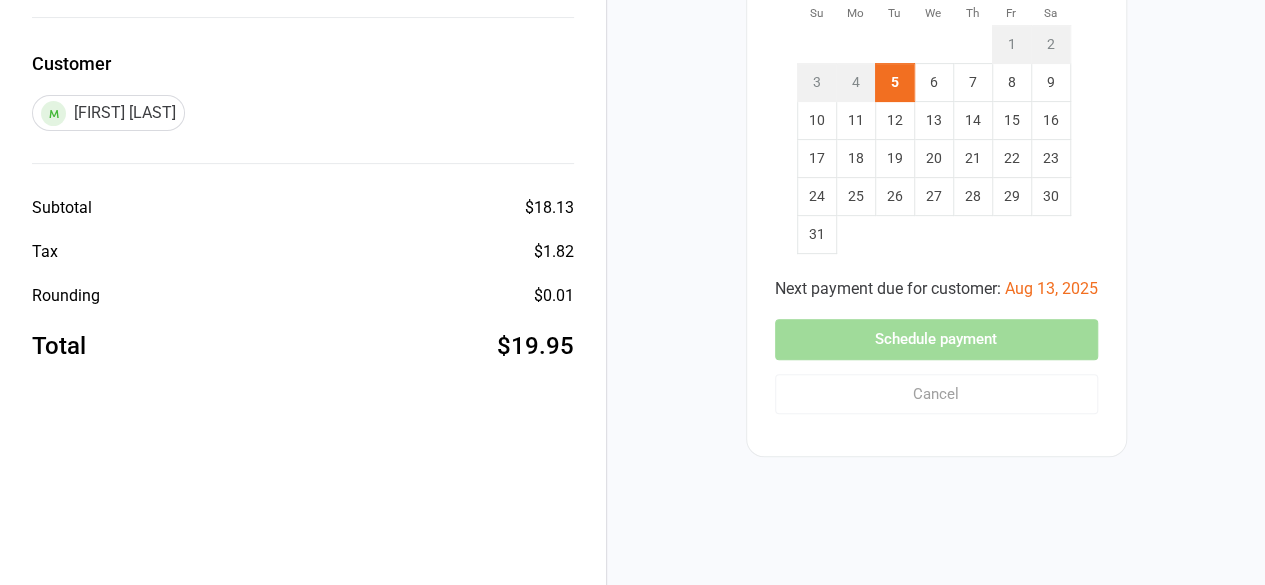 scroll, scrollTop: 191, scrollLeft: 0, axis: vertical 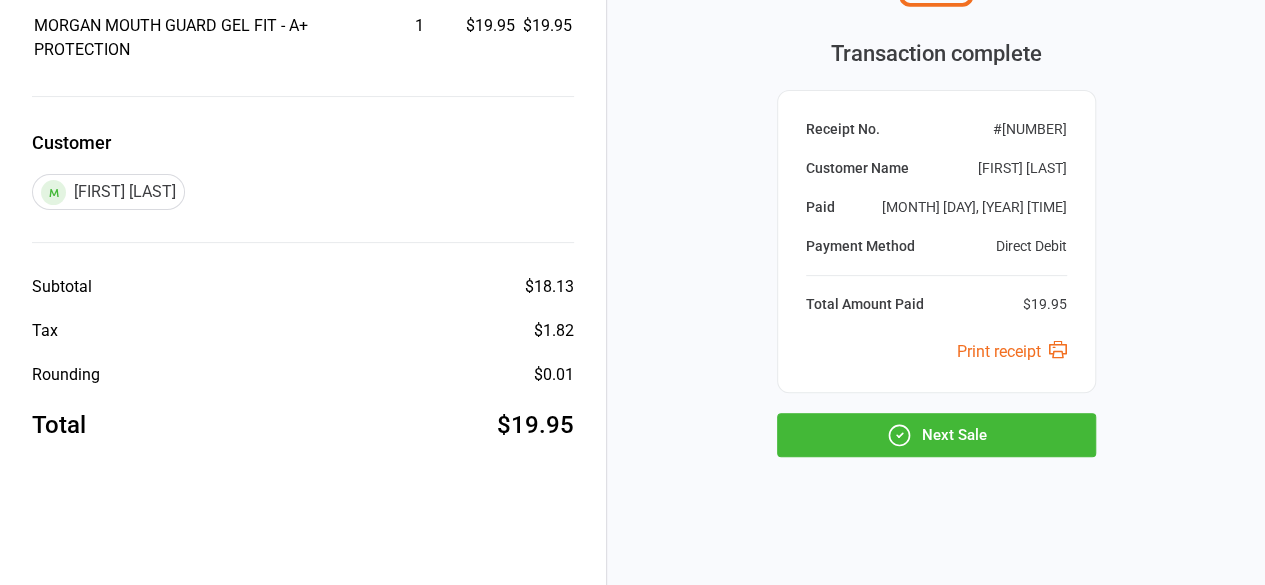 click on "Next Sale" at bounding box center (936, 435) 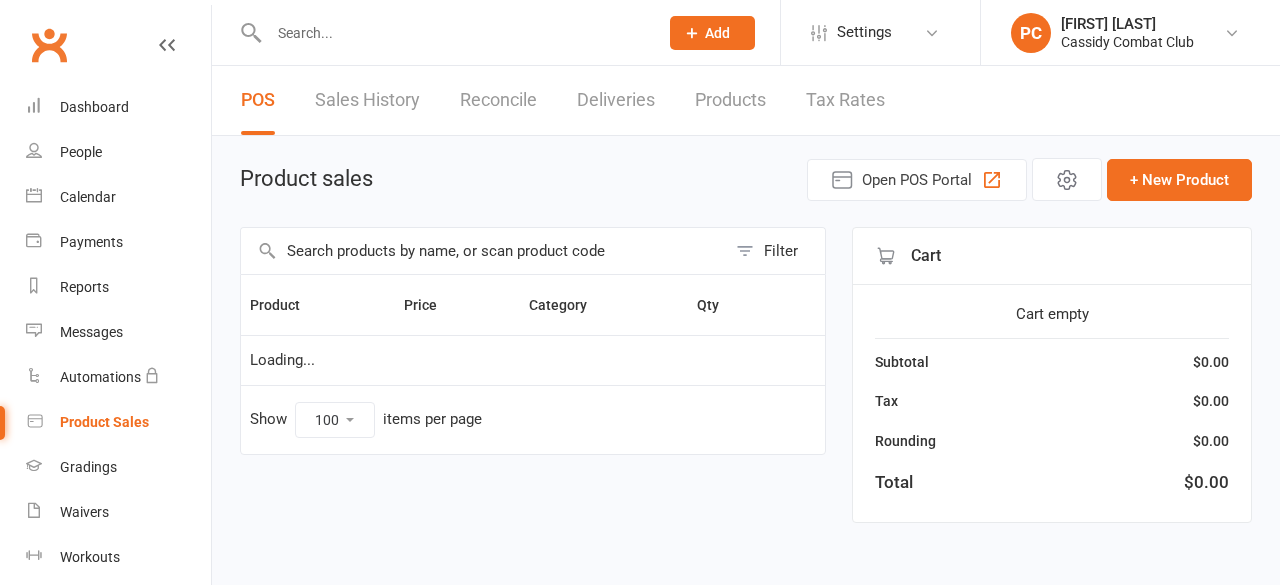 select on "100" 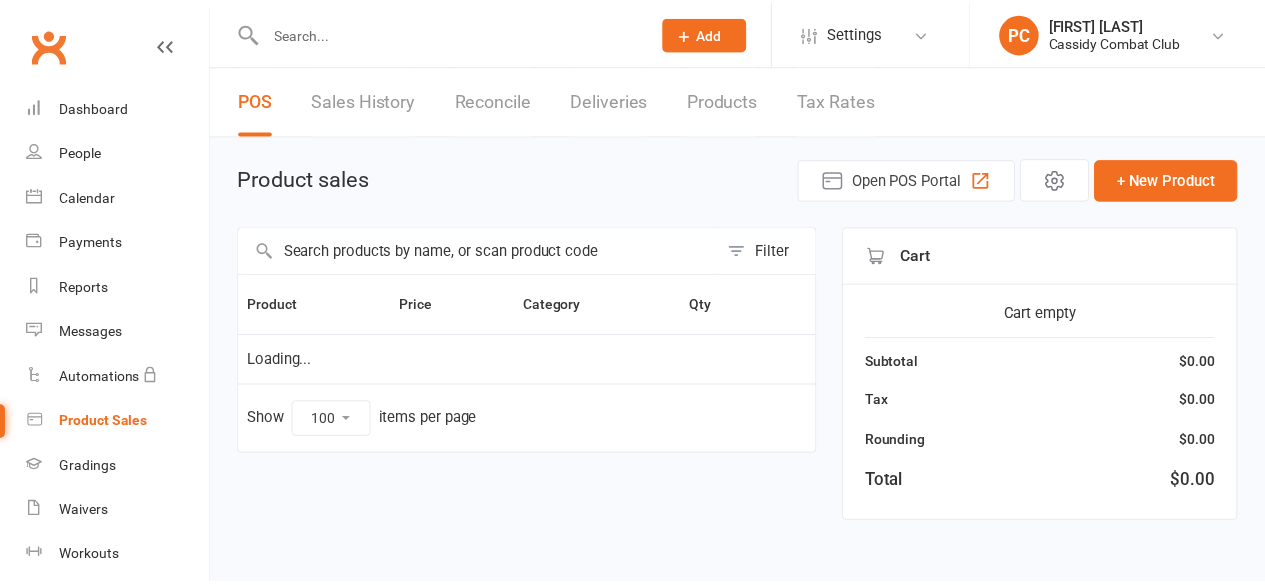 scroll, scrollTop: 0, scrollLeft: 0, axis: both 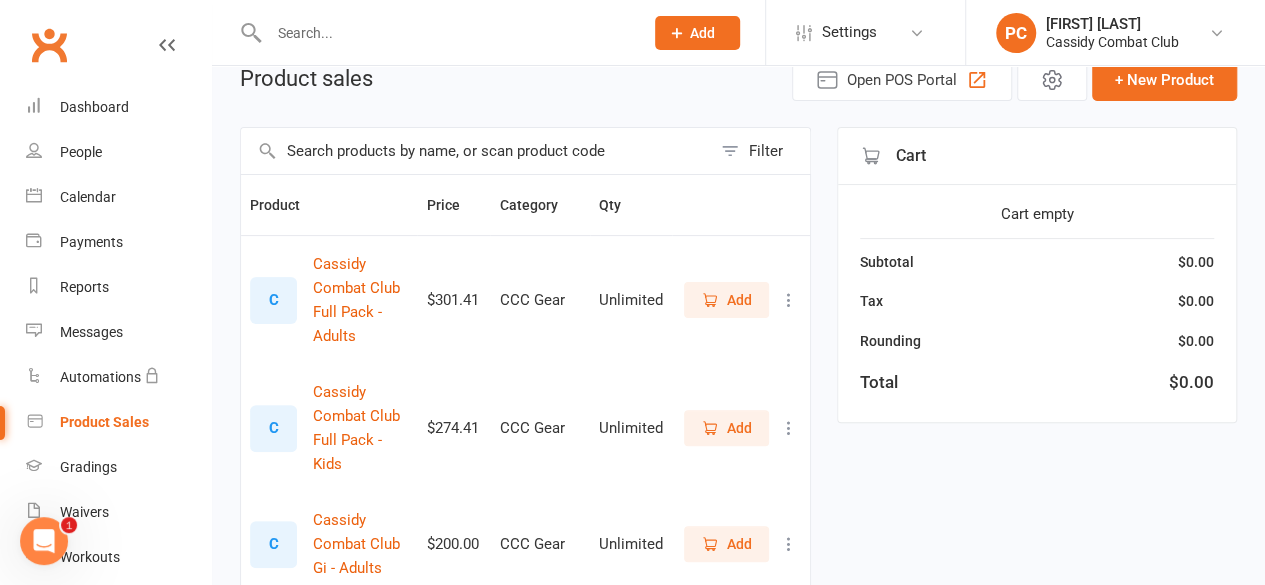 click on "Add" at bounding box center [739, 428] 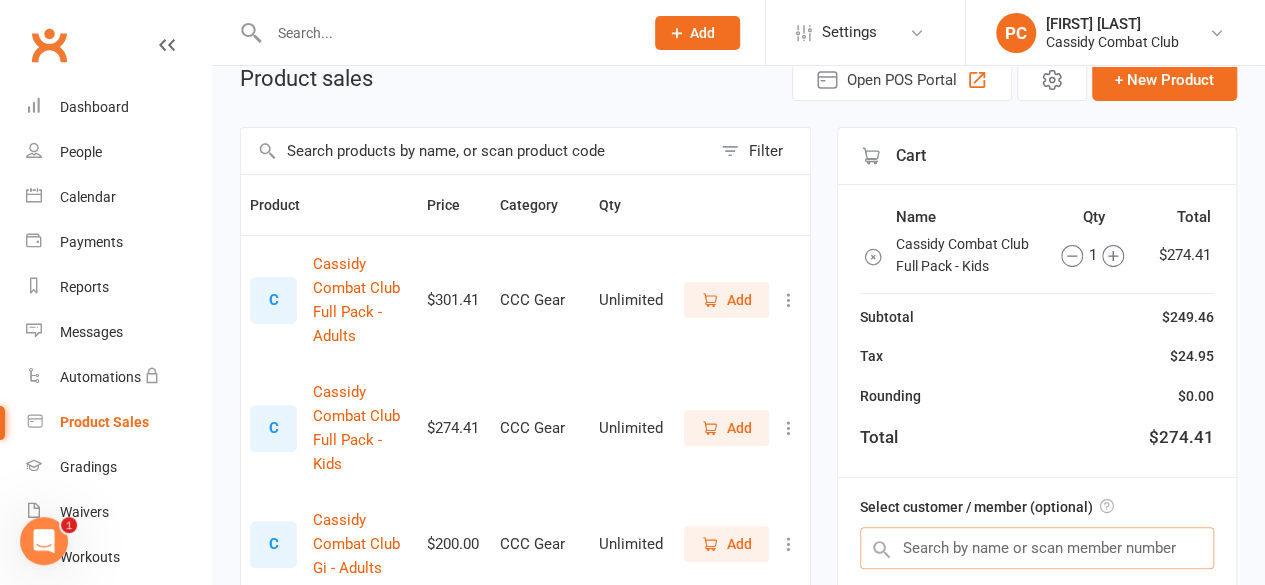 click at bounding box center [1037, 548] 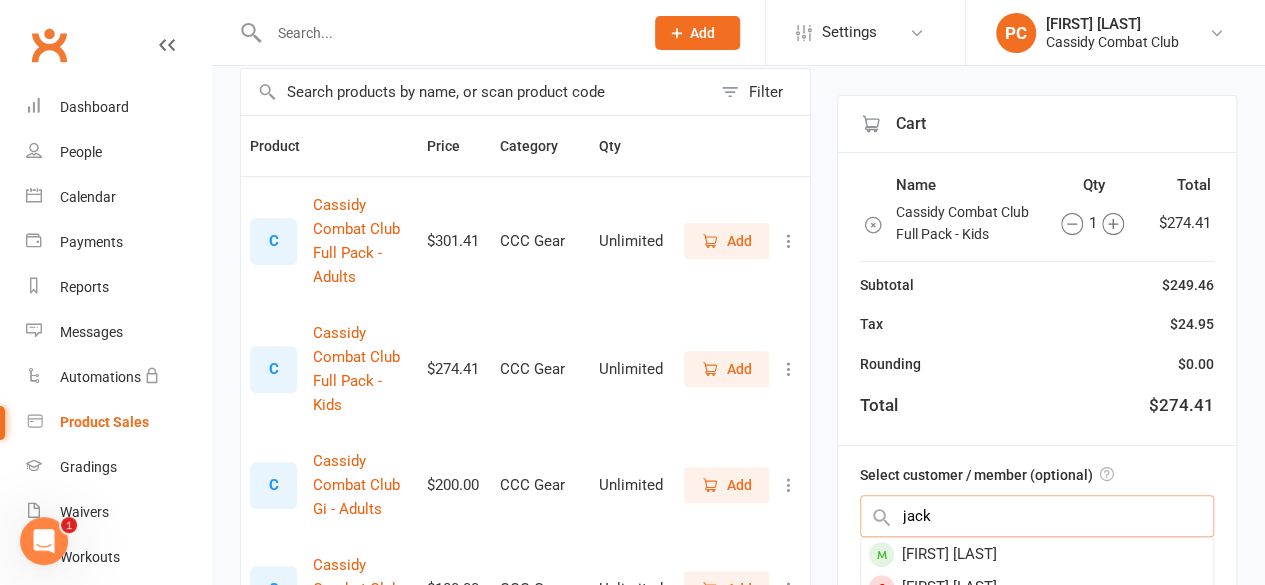 scroll, scrollTop: 200, scrollLeft: 0, axis: vertical 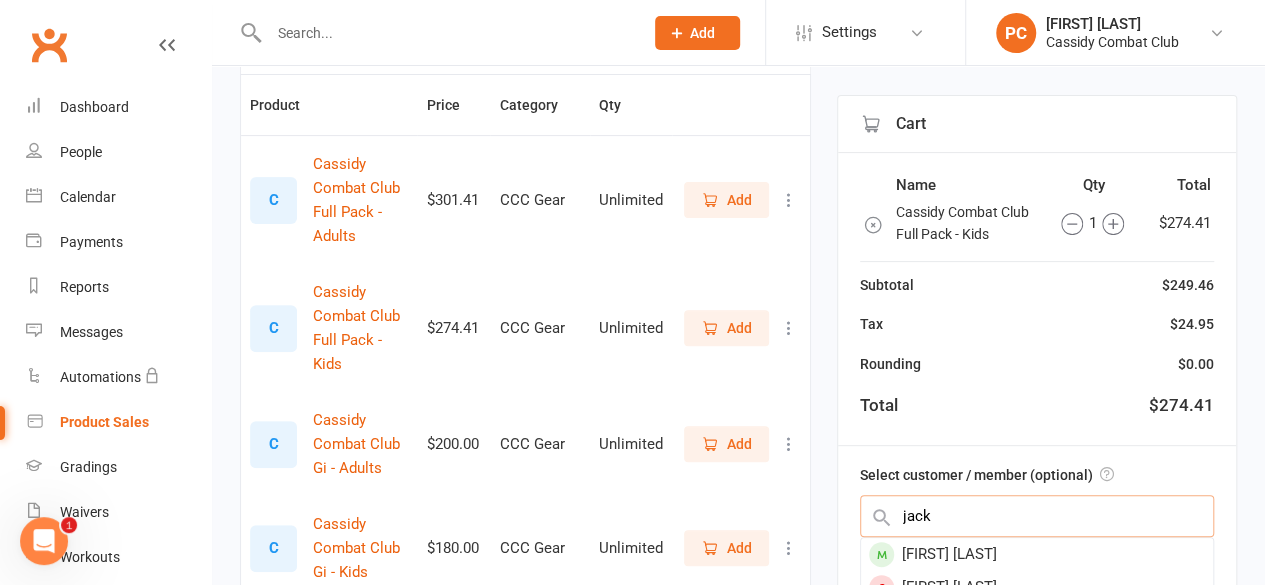 type on "jack" 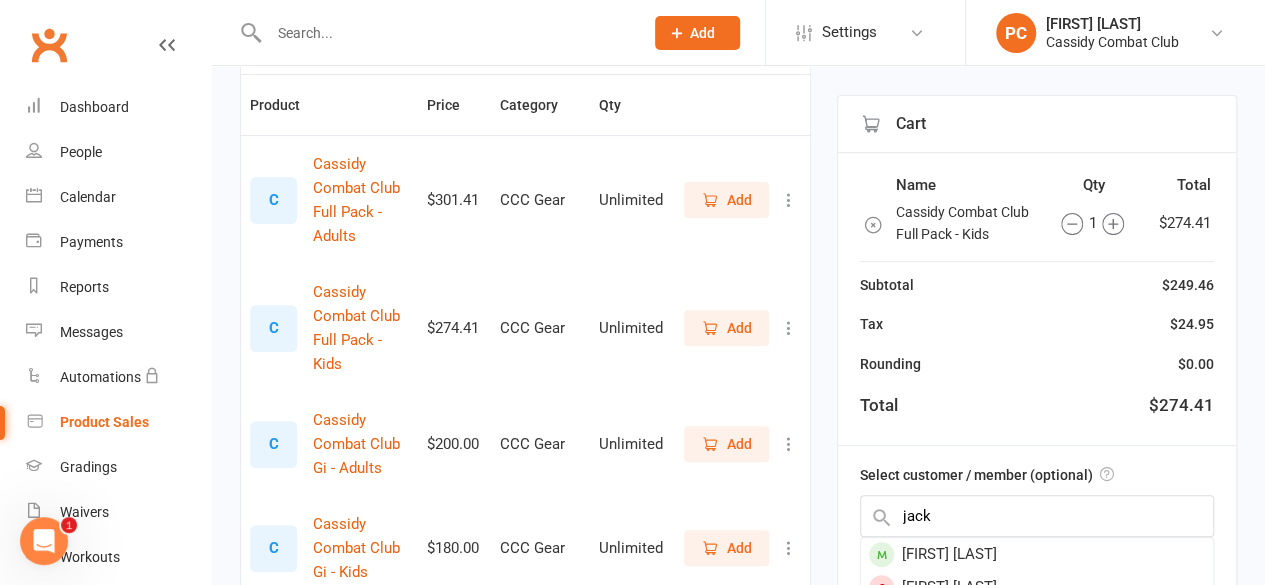 click on "[FIRST] [LAST]" at bounding box center (1037, 554) 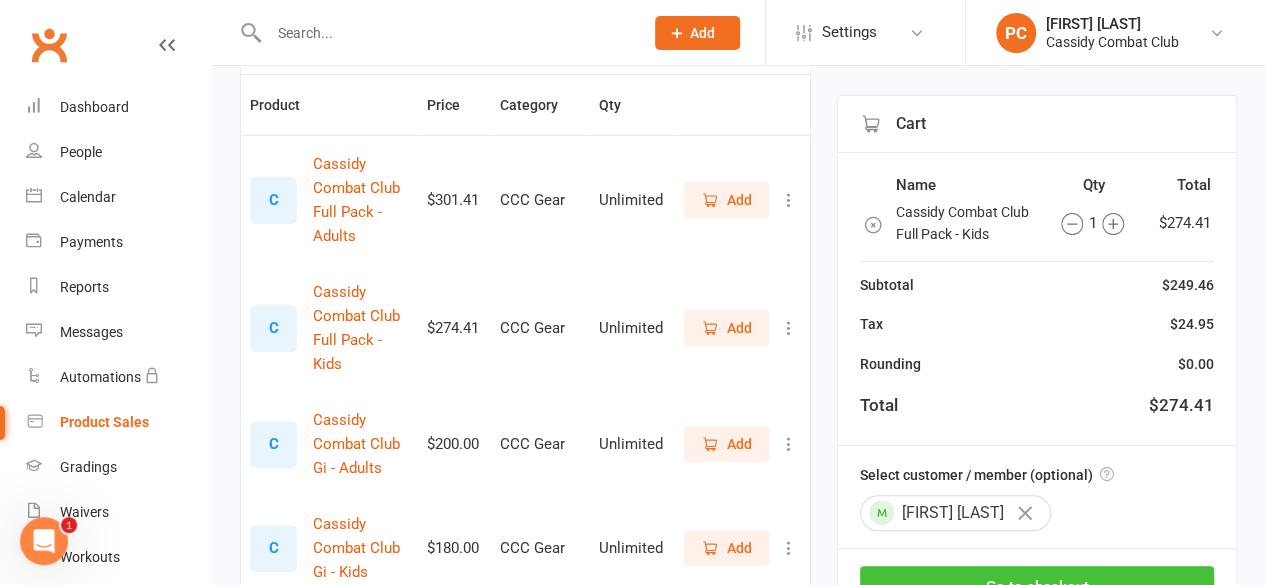 click on "Go to checkout" at bounding box center (1037, 587) 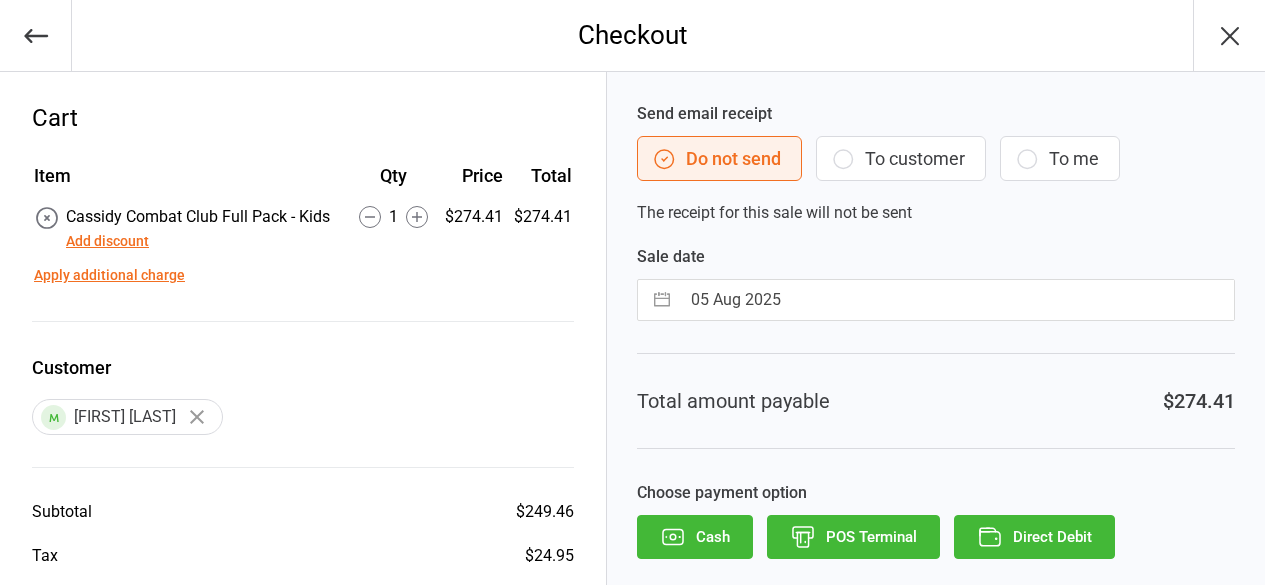 scroll, scrollTop: 0, scrollLeft: 0, axis: both 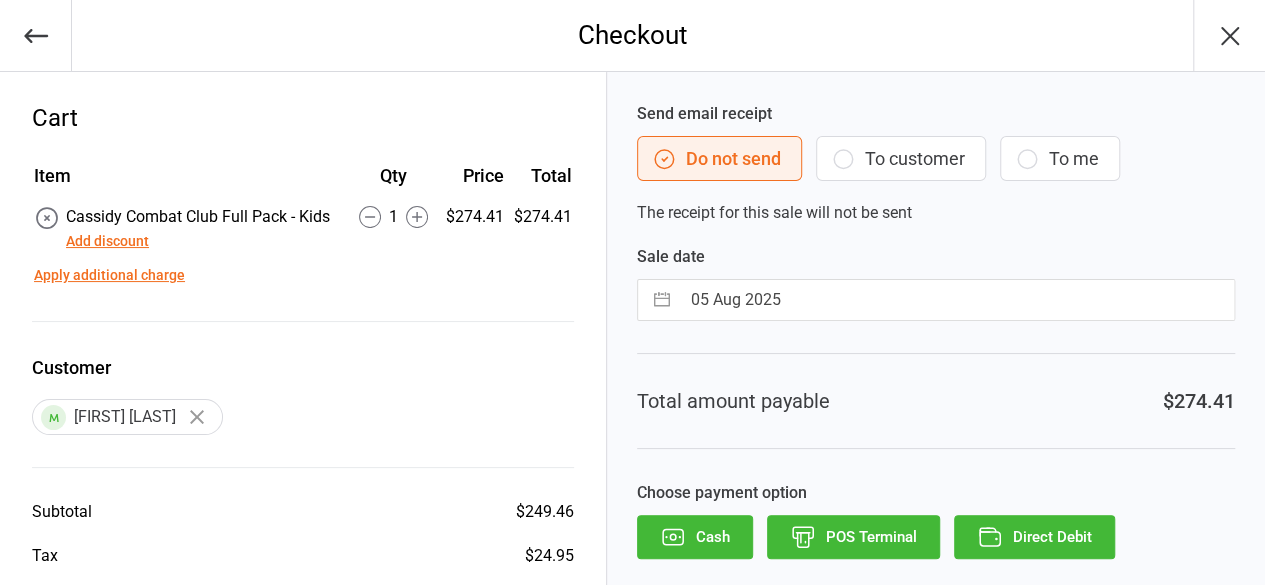 click on "Direct Debit" at bounding box center [1034, 537] 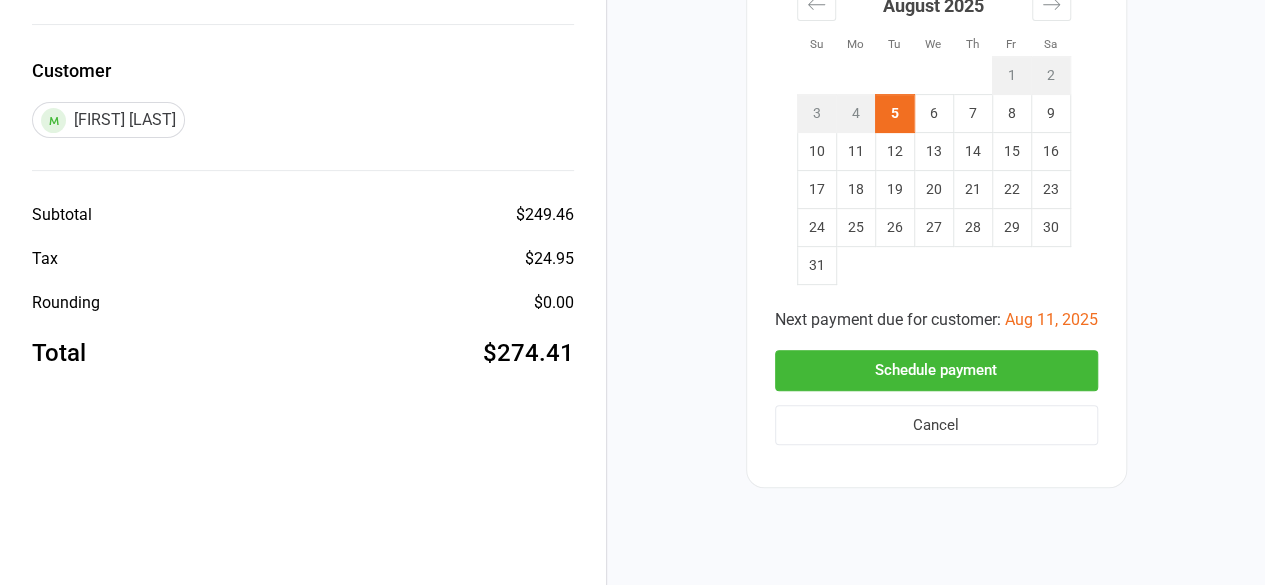 scroll, scrollTop: 270, scrollLeft: 0, axis: vertical 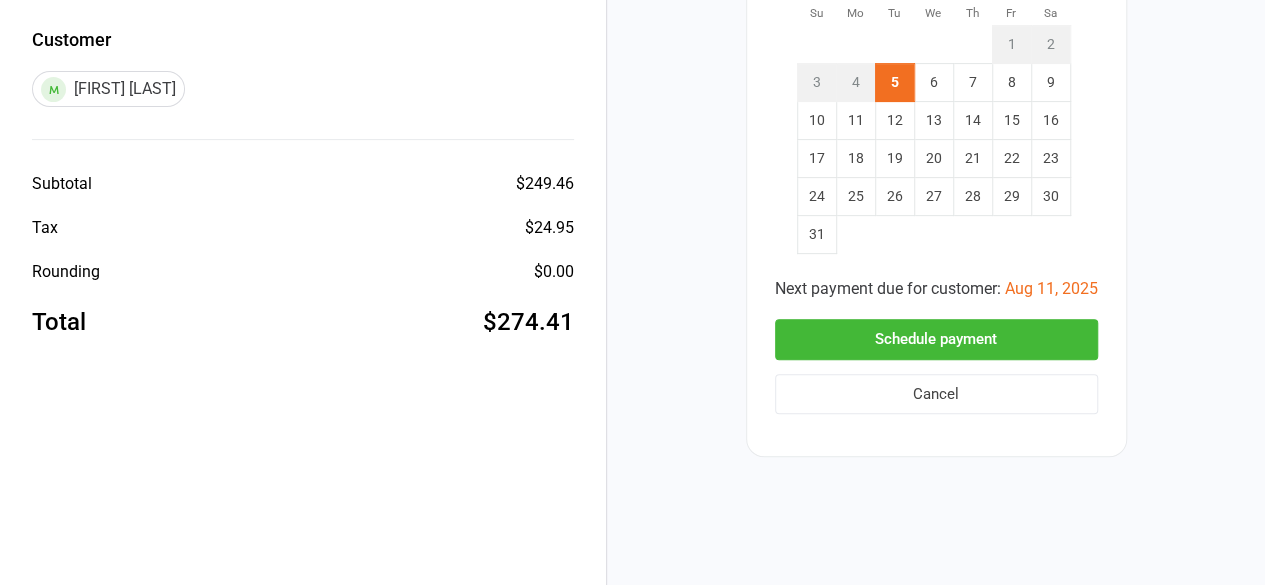 click on "Schedule payment" at bounding box center [936, 339] 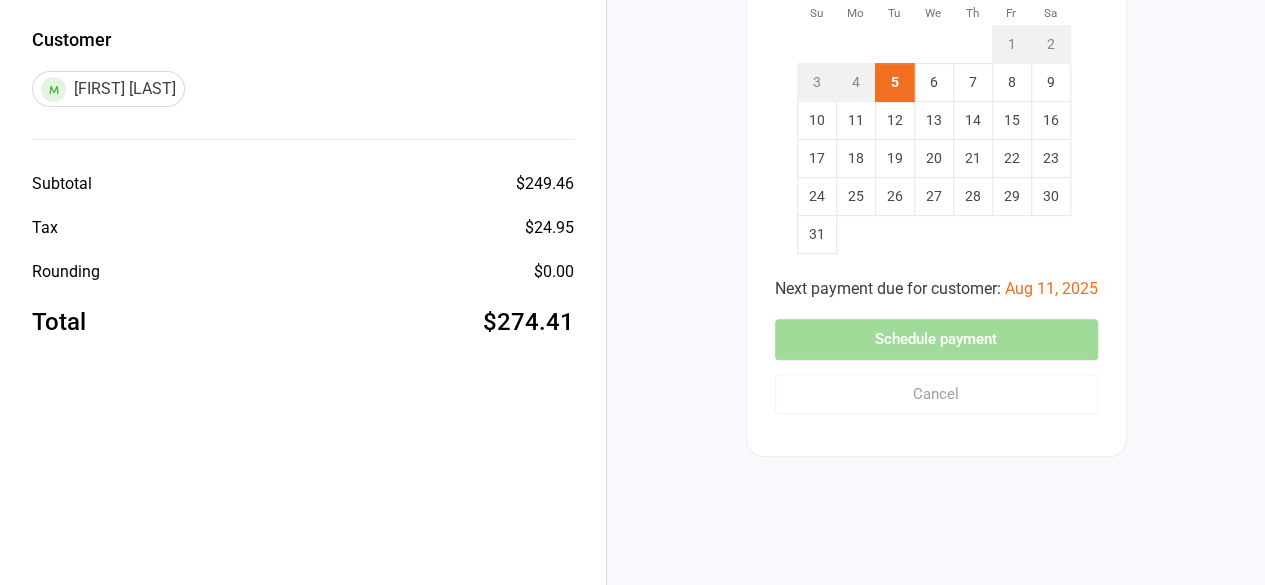 scroll, scrollTop: 191, scrollLeft: 0, axis: vertical 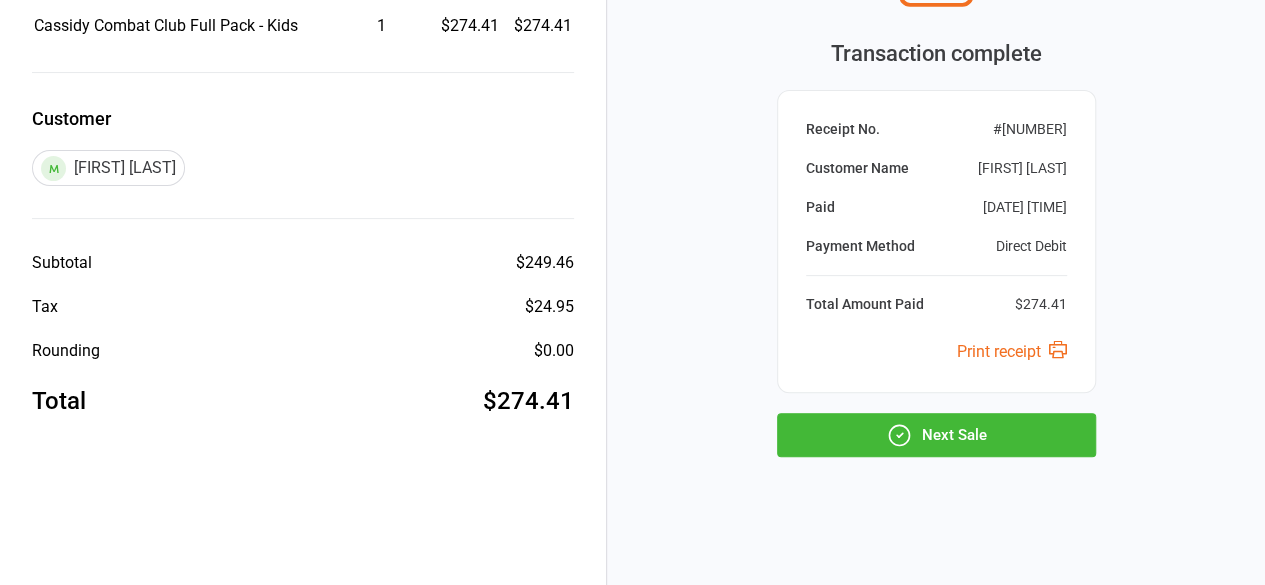 drag, startPoint x: 992, startPoint y: 428, endPoint x: 1006, endPoint y: 425, distance: 14.3178215 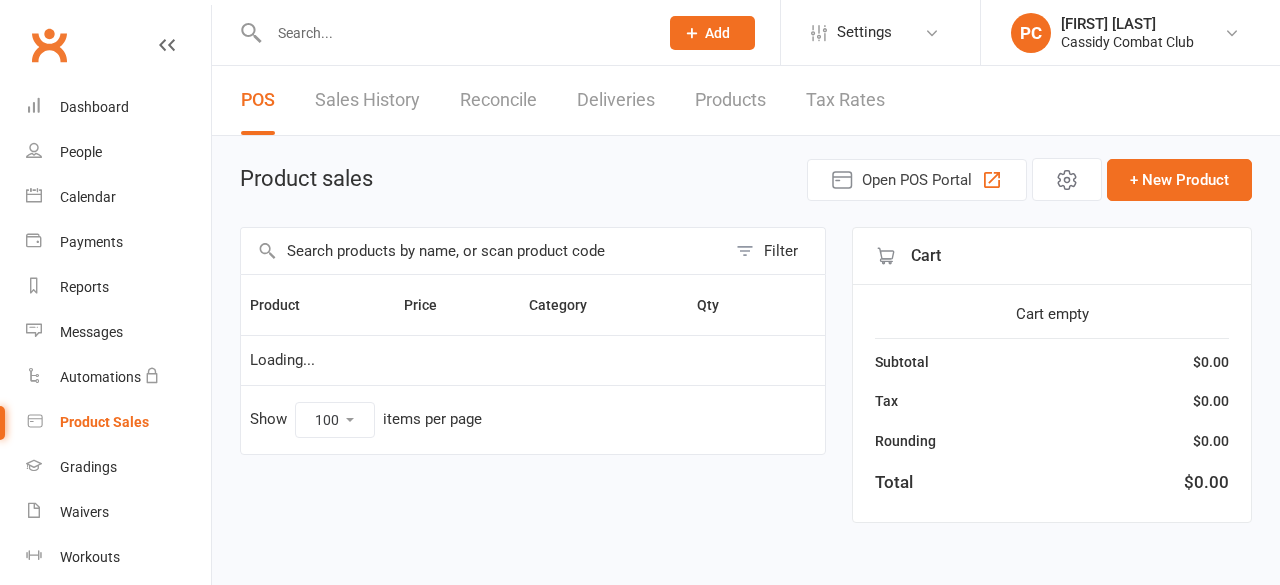 select on "100" 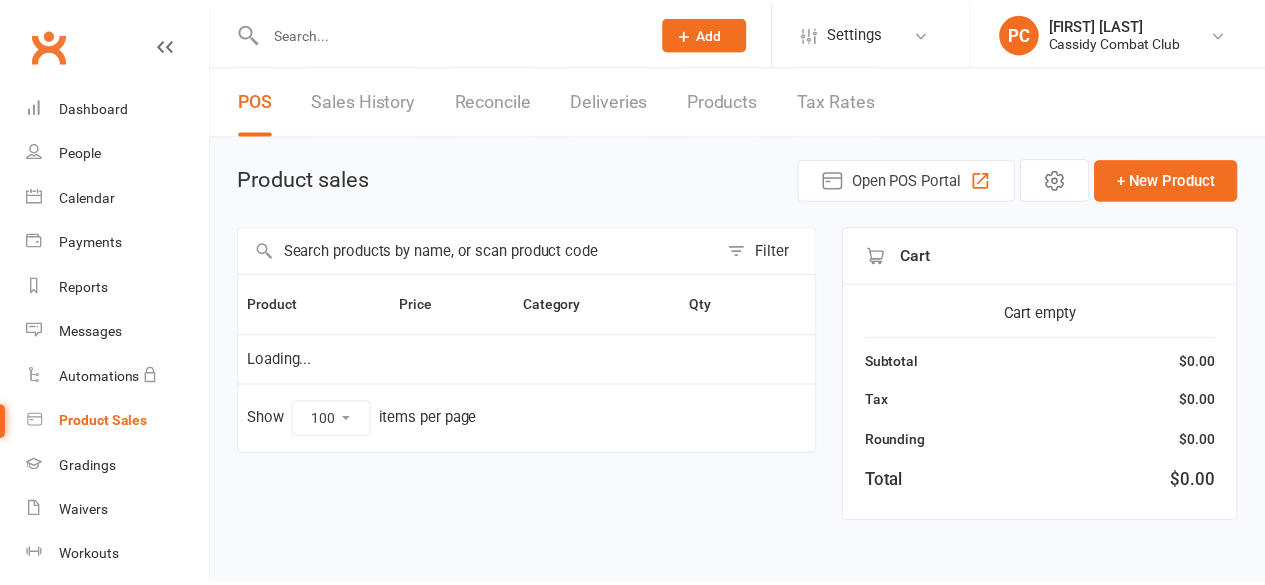 scroll, scrollTop: 0, scrollLeft: 0, axis: both 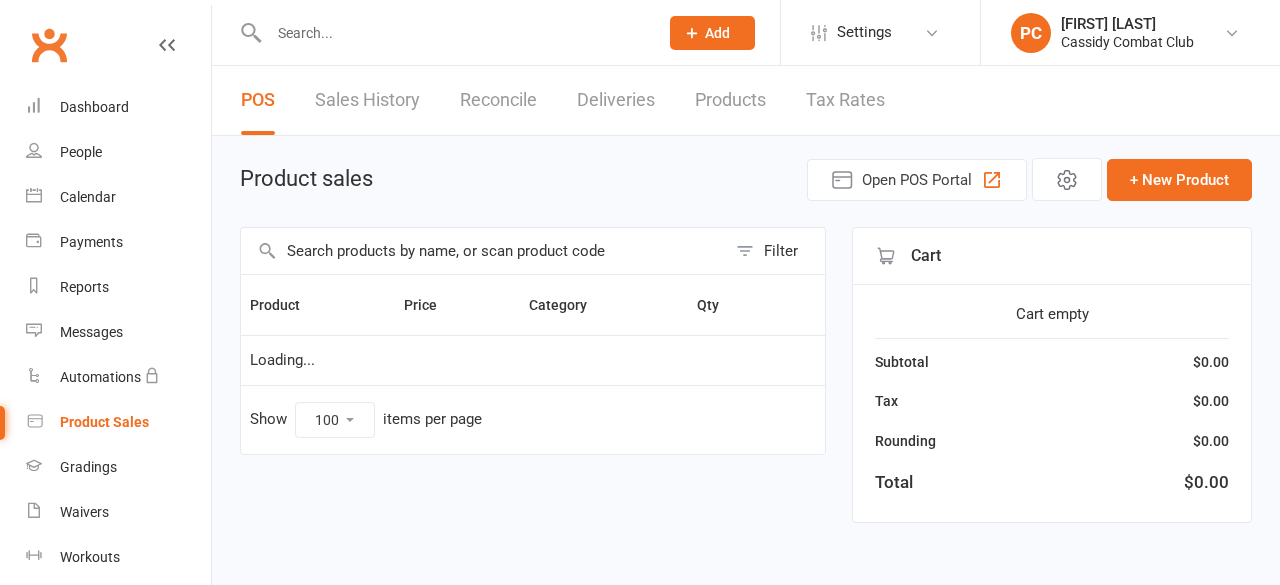 click at bounding box center (453, 33) 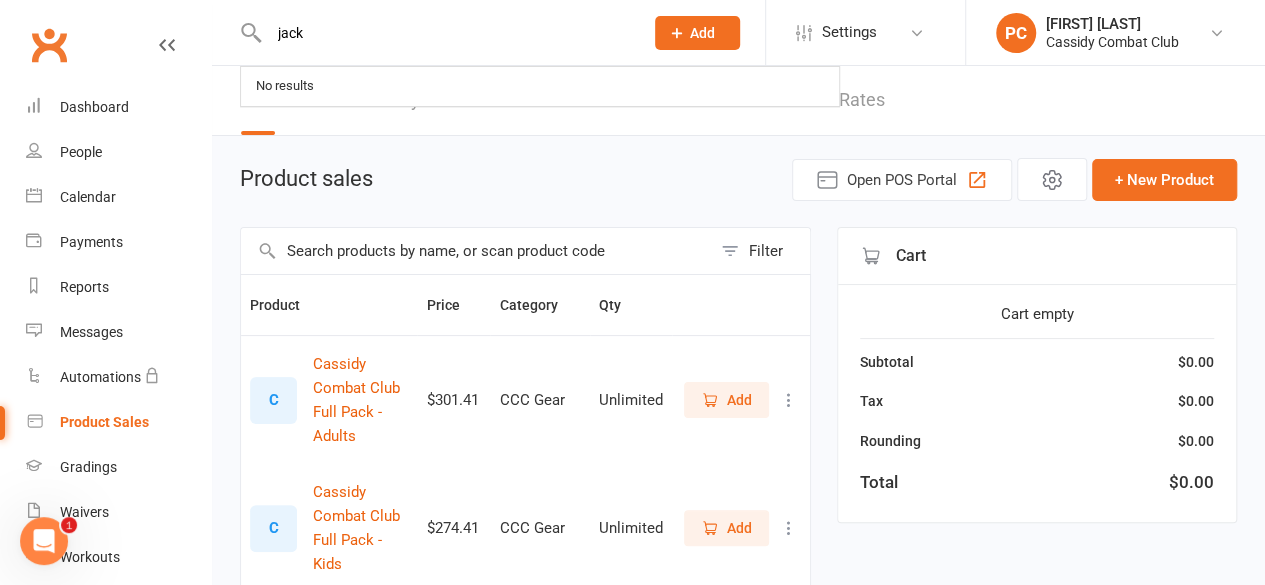 scroll, scrollTop: 0, scrollLeft: 0, axis: both 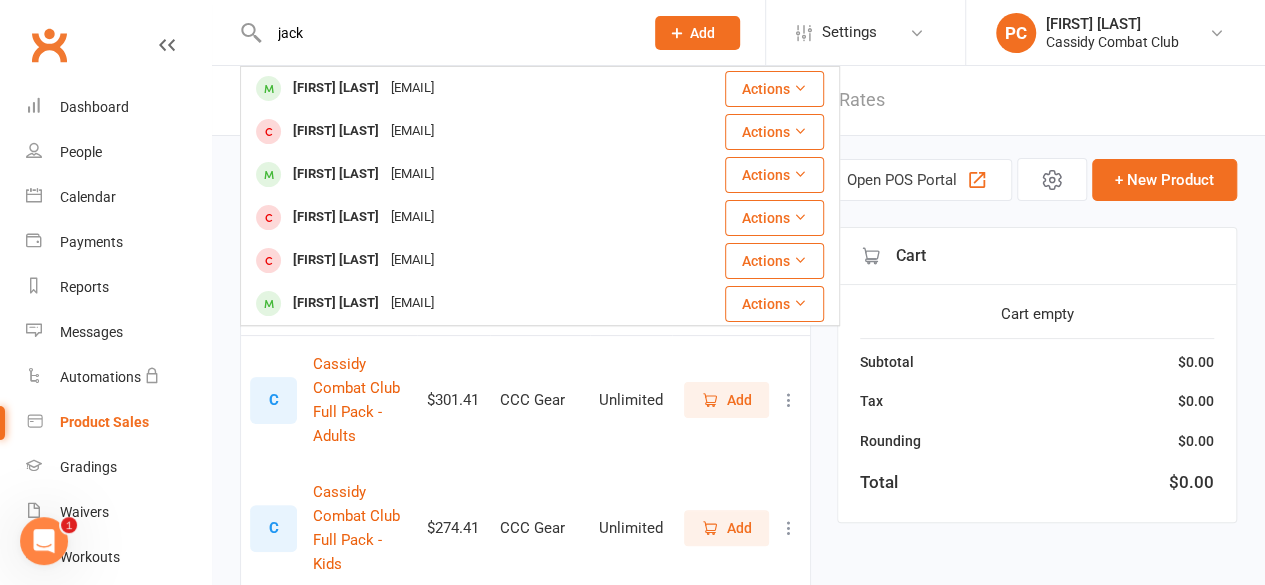 type on "jack" 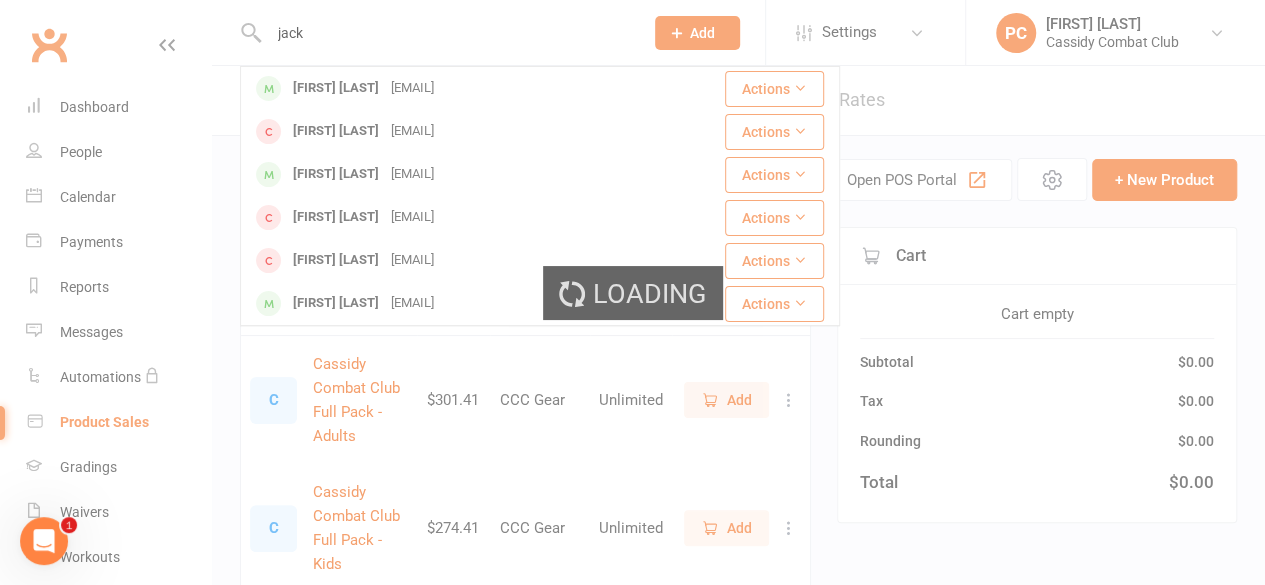 type 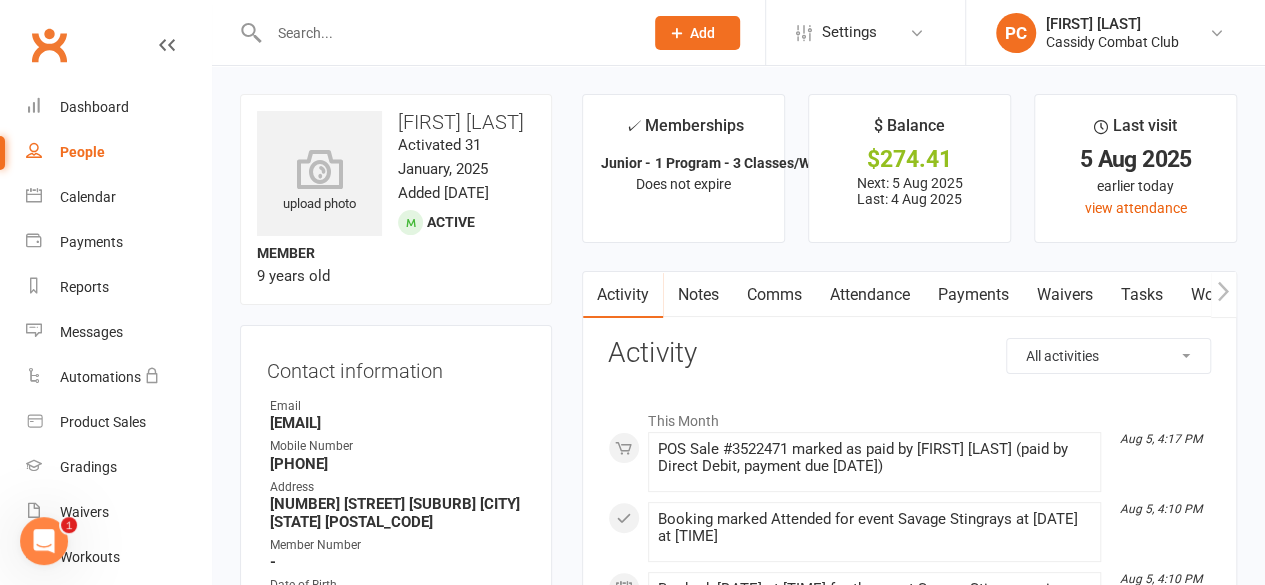 click on "Payments" at bounding box center [972, 295] 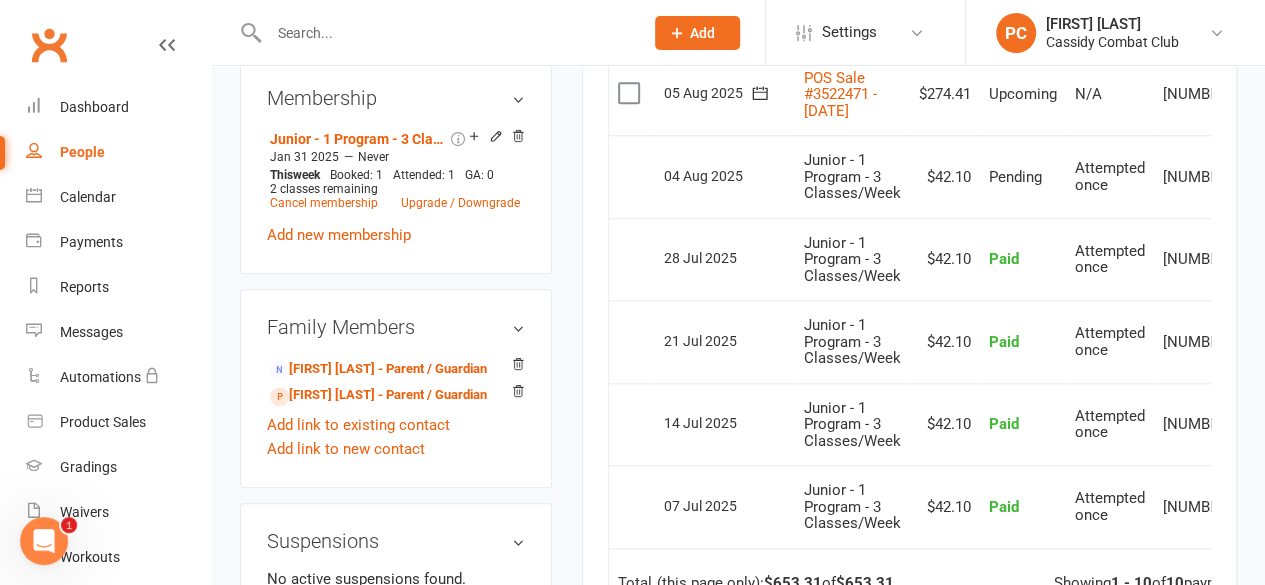 scroll, scrollTop: 800, scrollLeft: 0, axis: vertical 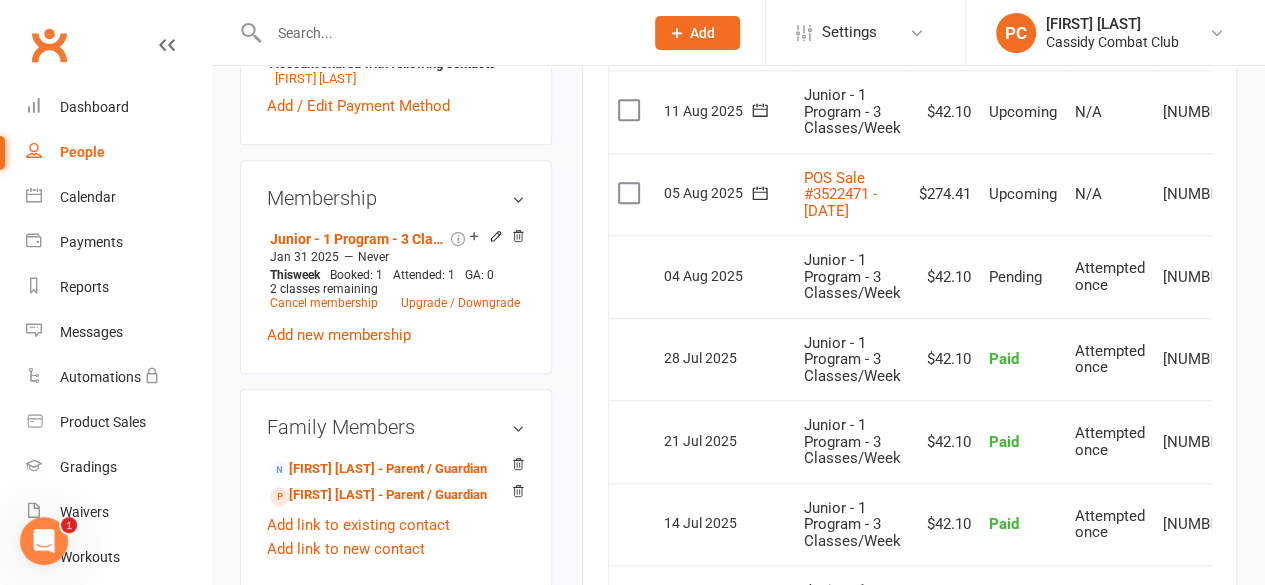 click at bounding box center [167, 45] 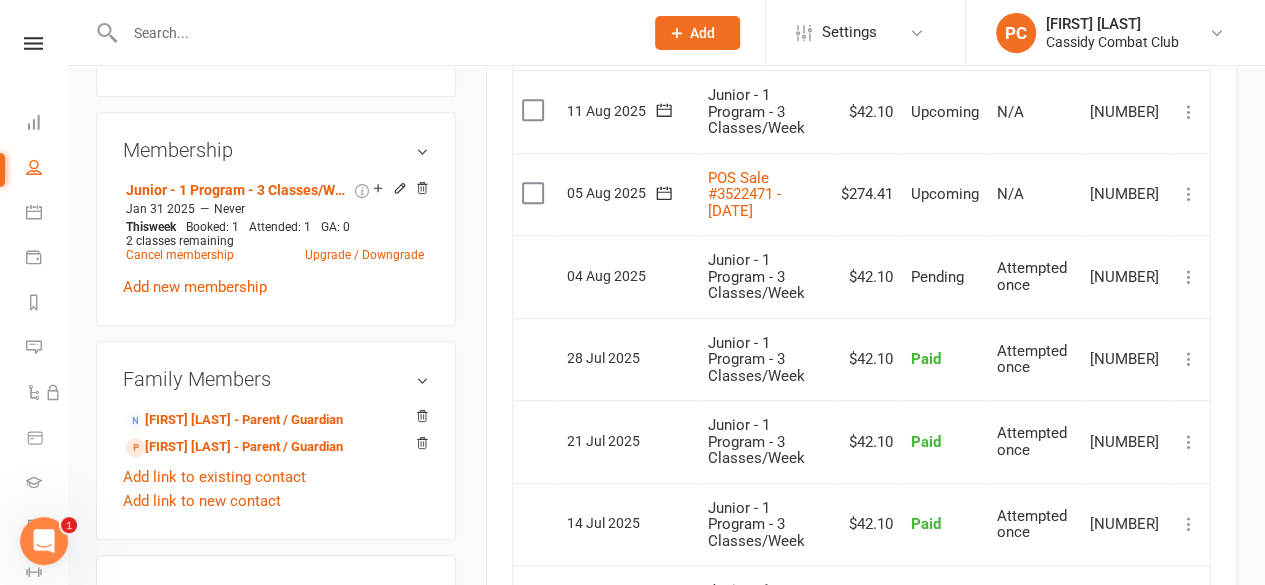 click at bounding box center [1189, 194] 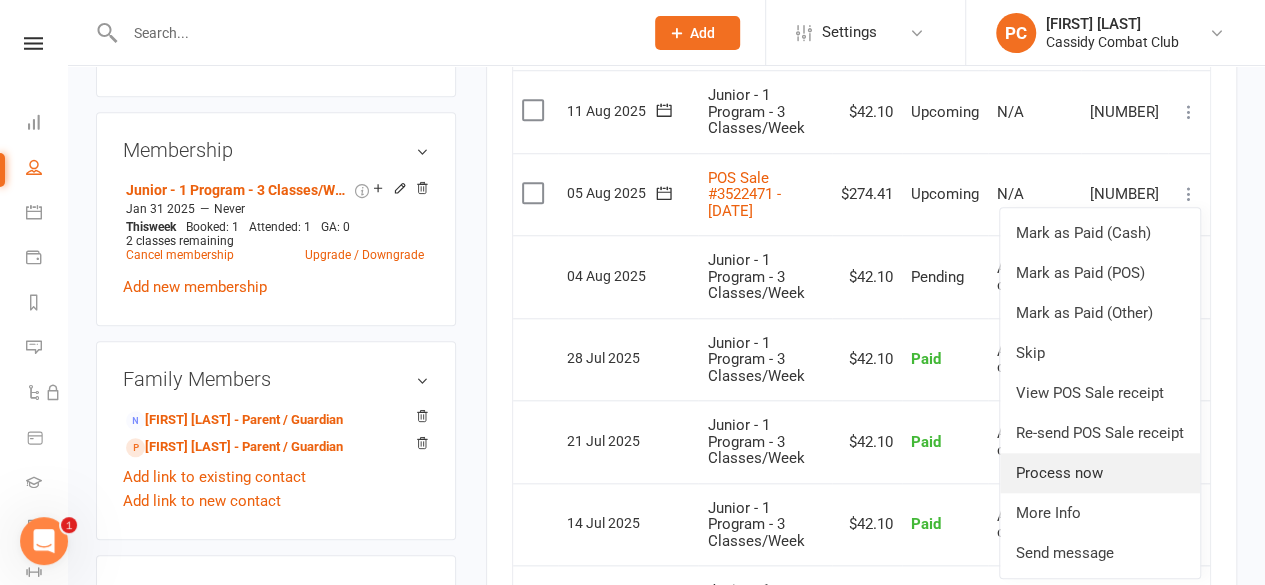 click on "Process now" at bounding box center (1100, 473) 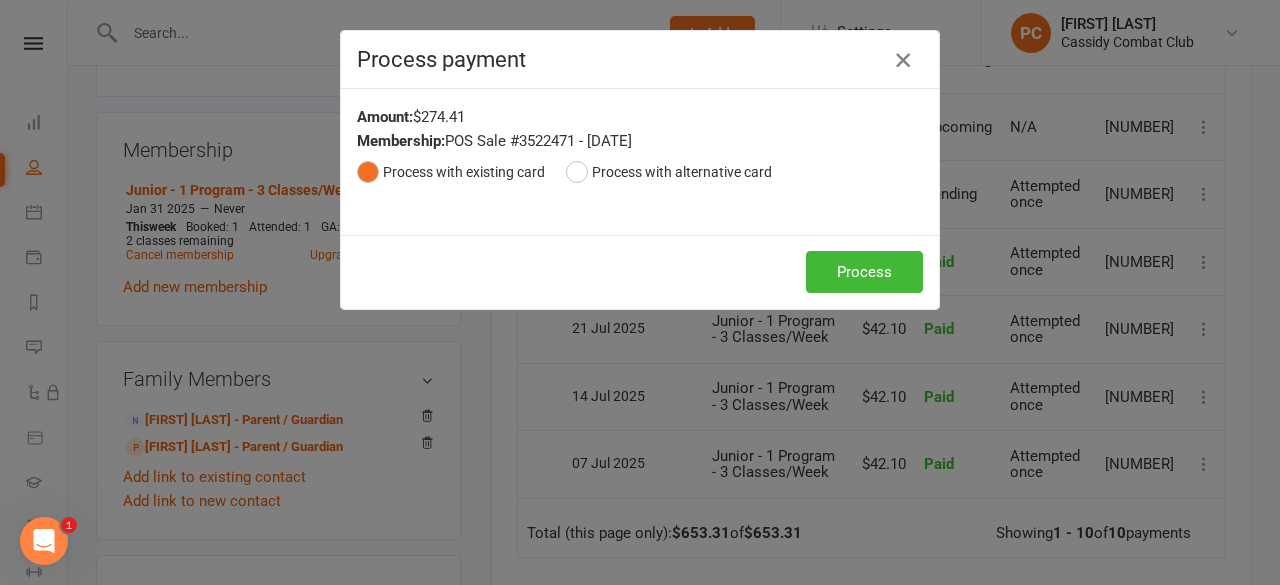 click at bounding box center [903, 60] 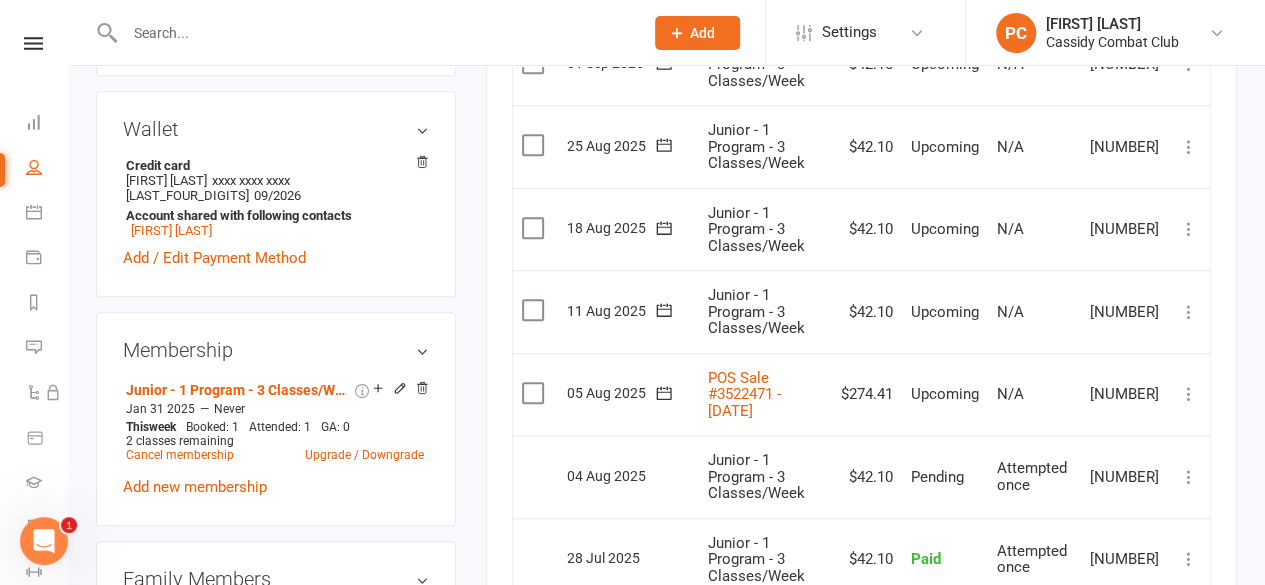 scroll, scrollTop: 500, scrollLeft: 0, axis: vertical 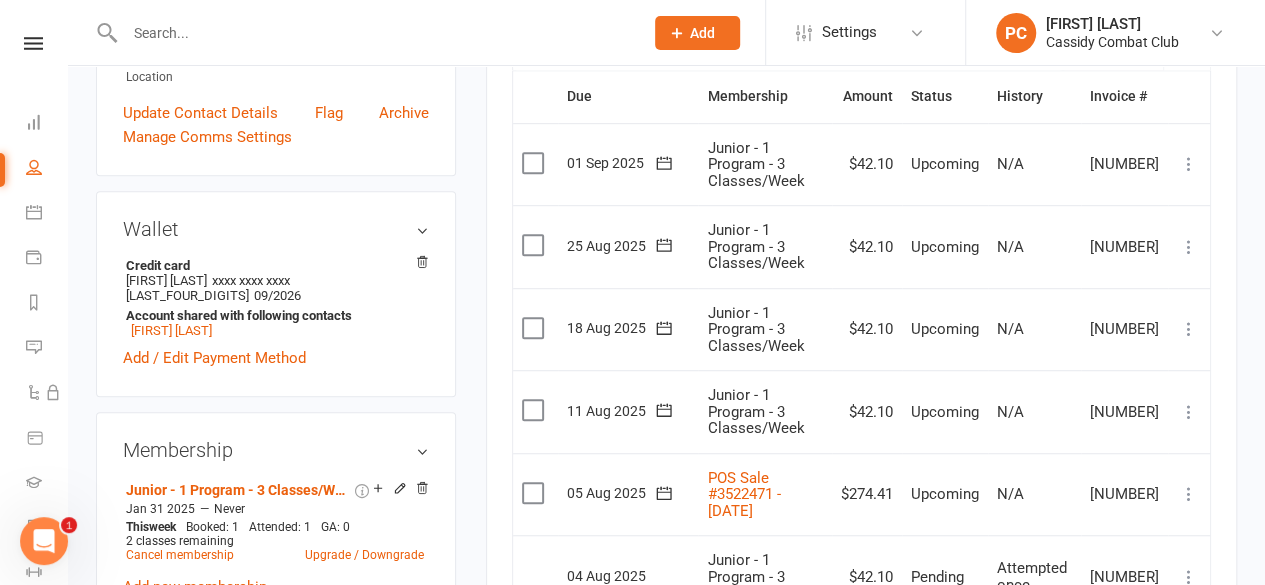 click at bounding box center (1189, 494) 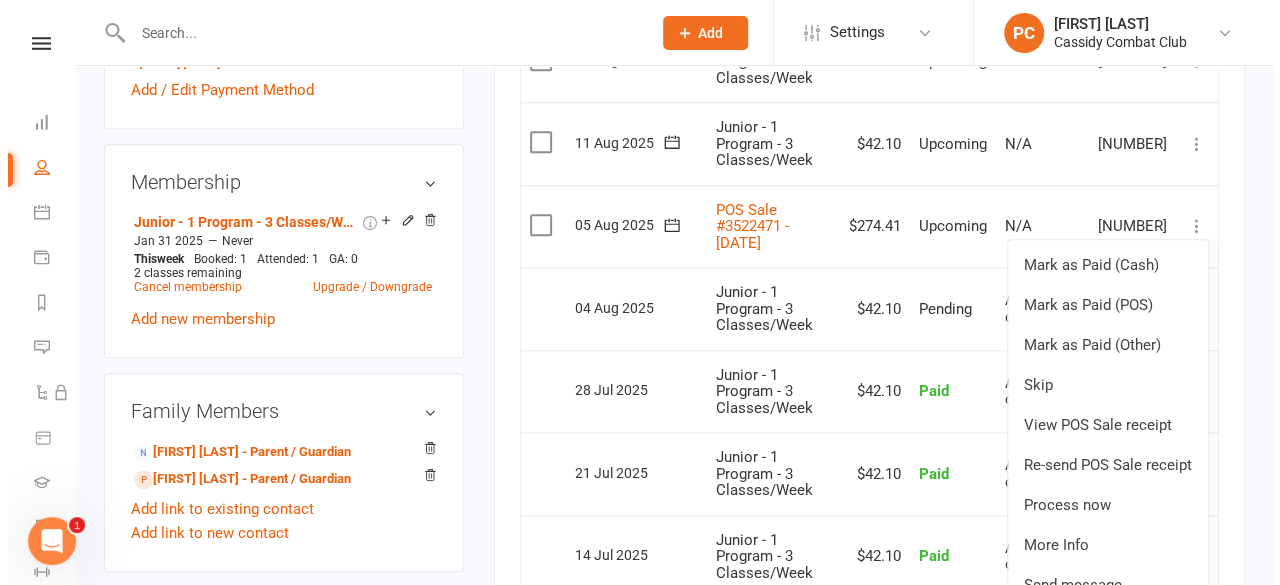 scroll, scrollTop: 800, scrollLeft: 0, axis: vertical 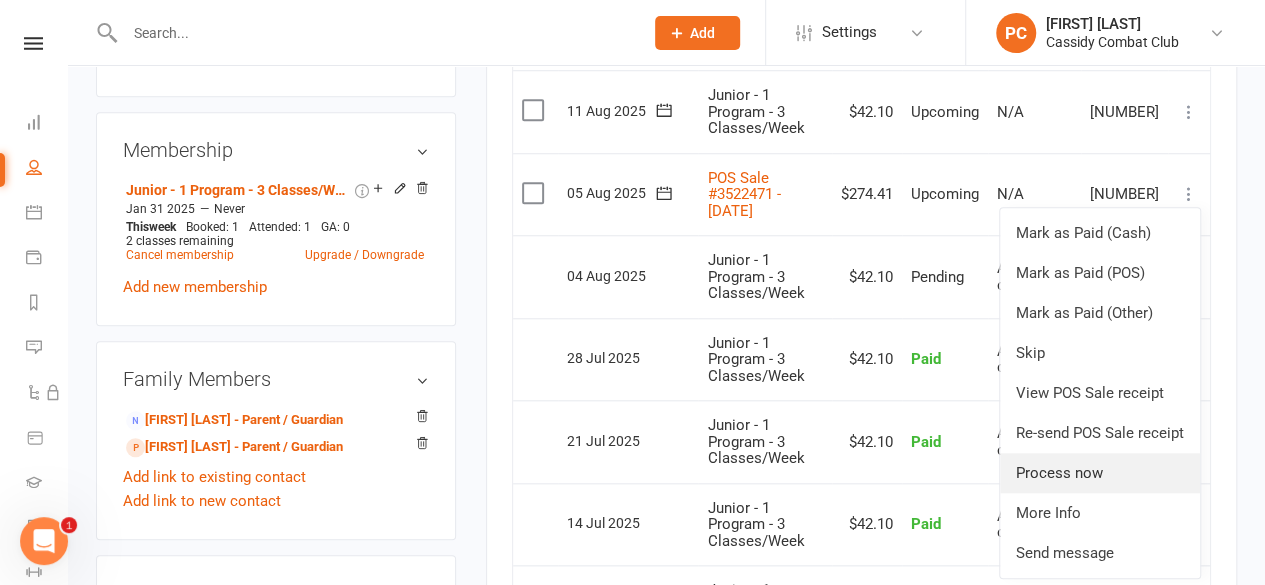 click on "Process now" at bounding box center [1100, 473] 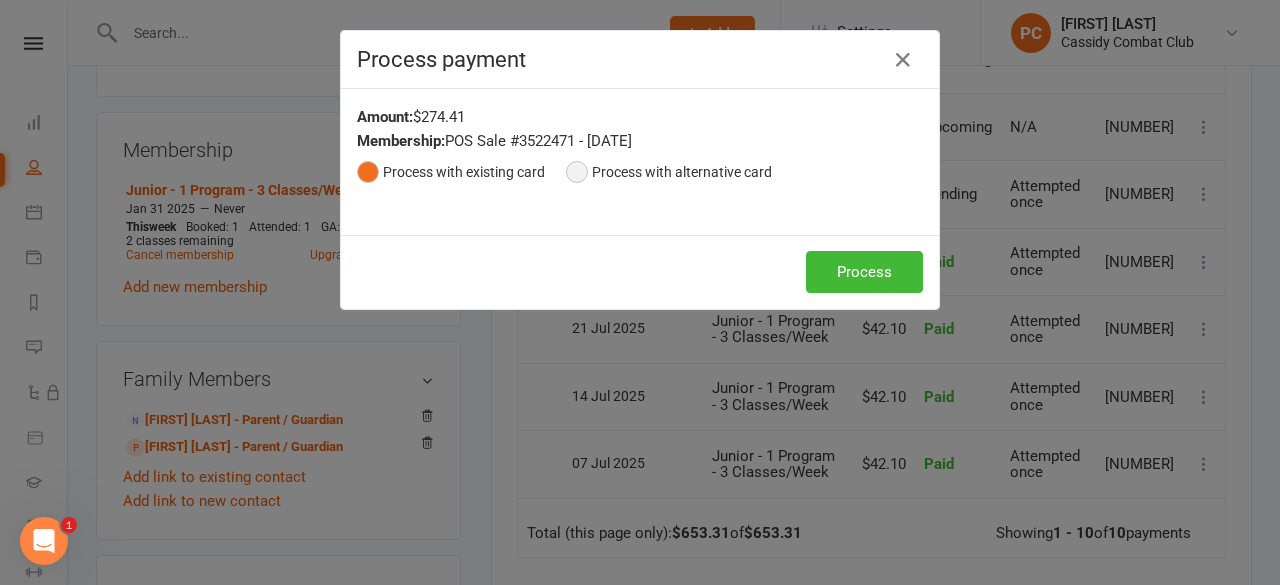 click on "Process with alternative card" at bounding box center [669, 172] 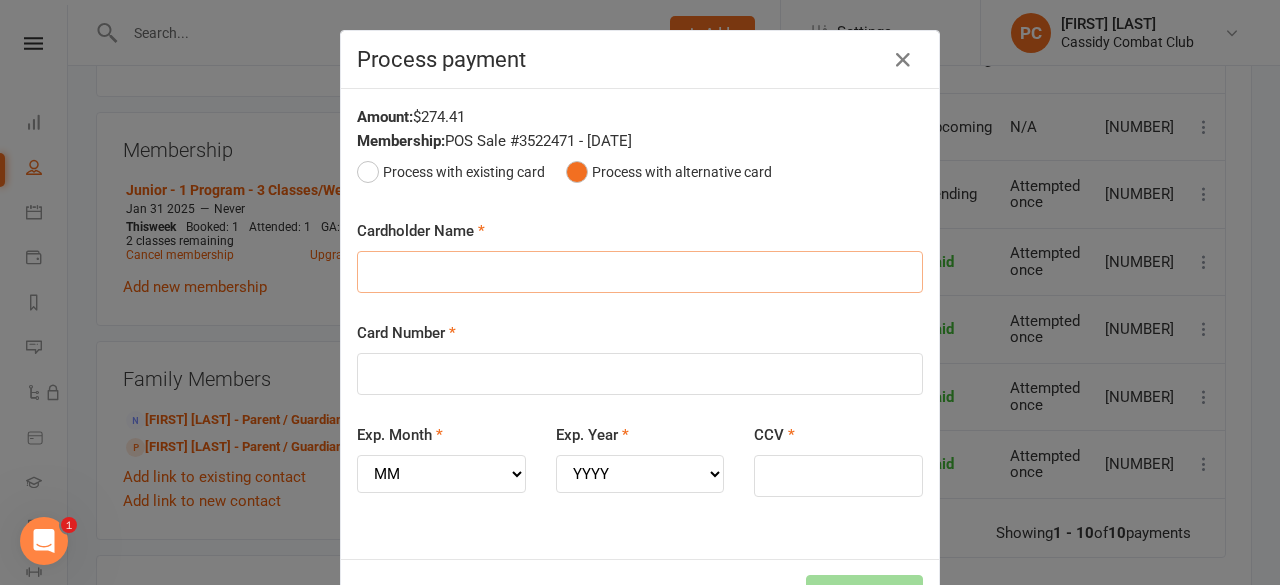 click on "Cardholder Name" at bounding box center [640, 272] 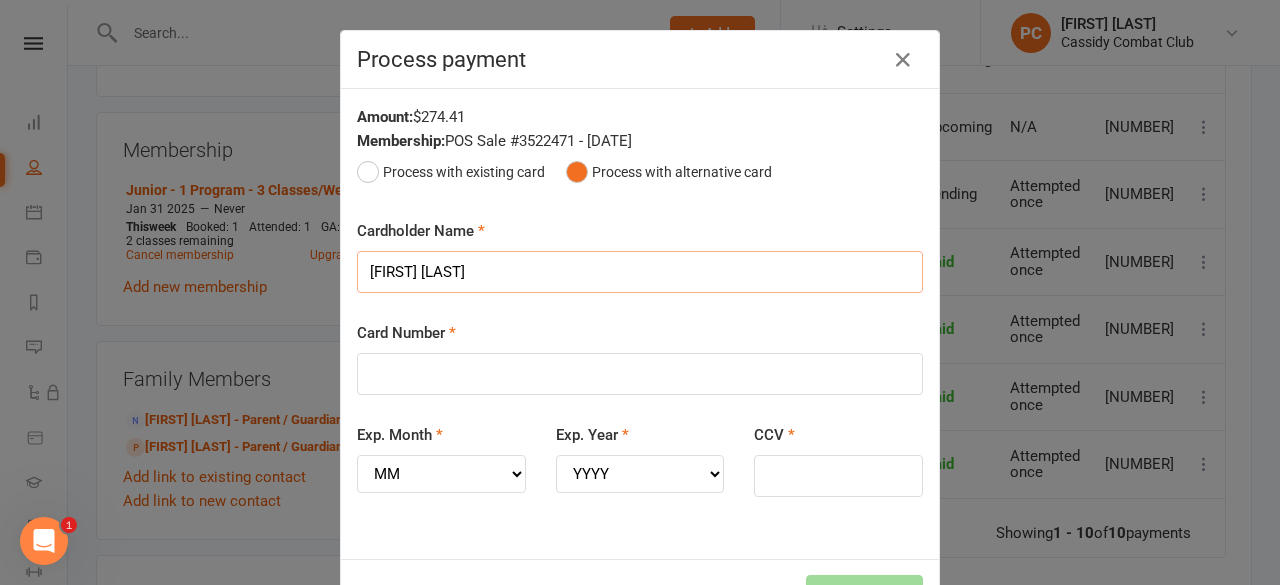 type on "[FIRST] [LAST]" 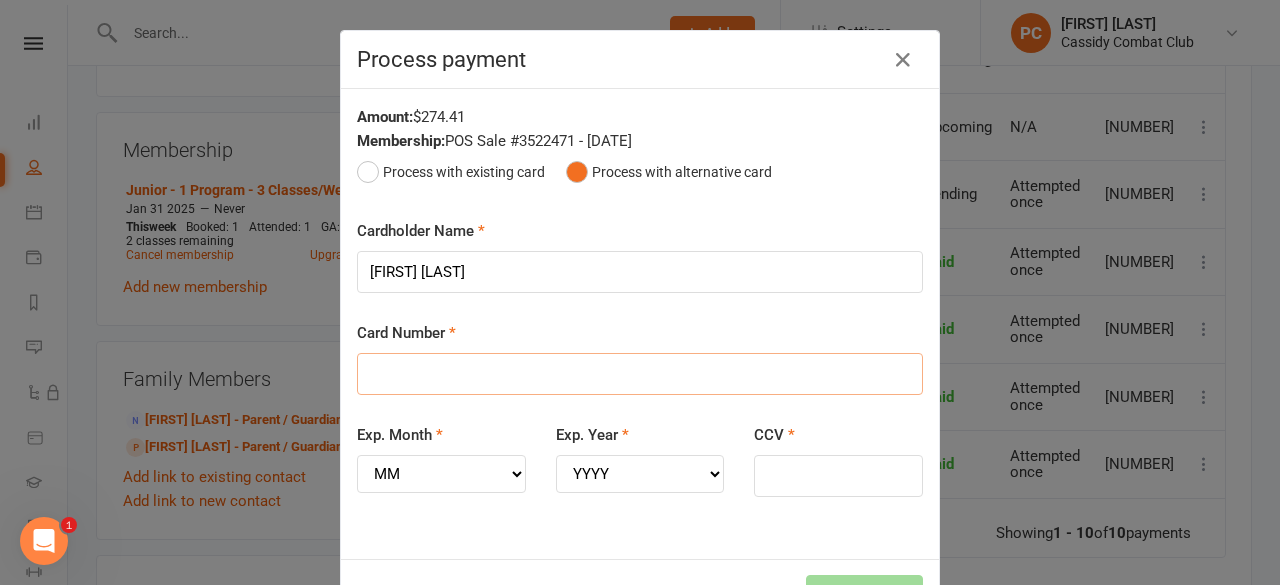 click on "Card Number" at bounding box center [640, 374] 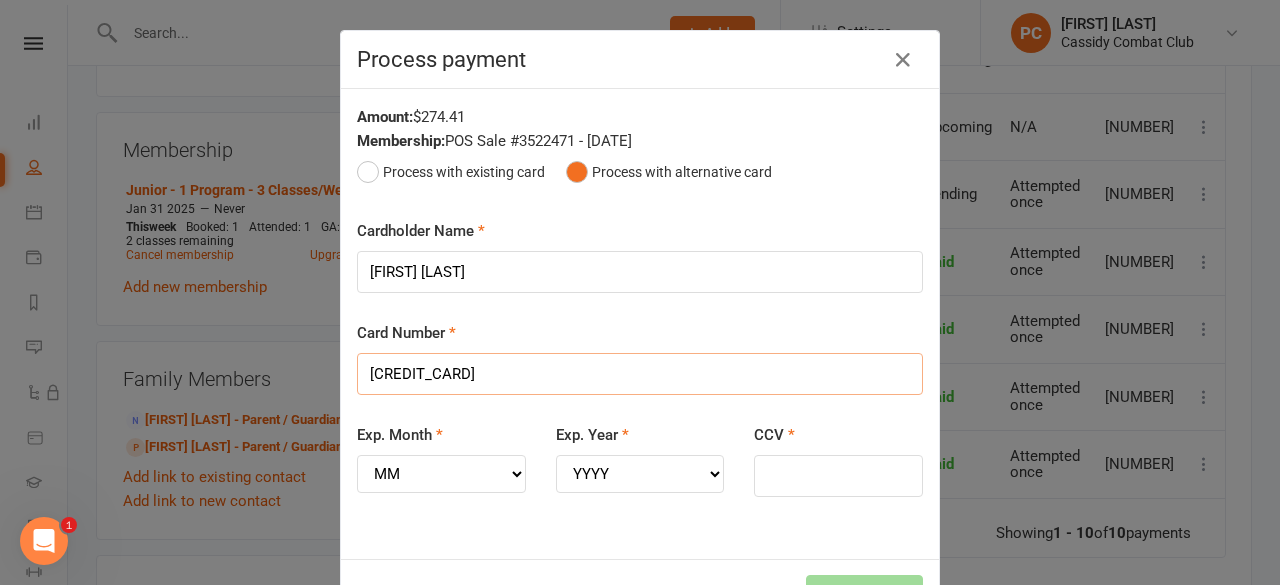 type on "[CREDIT_CARD]" 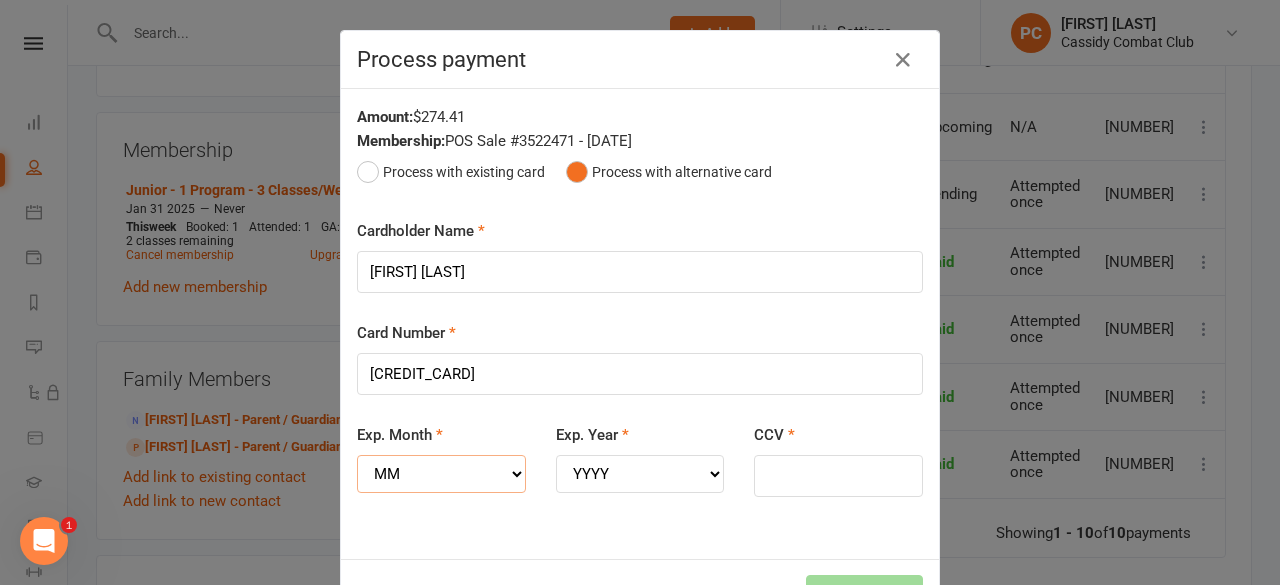 click on "MM 01 02 03 04 05 06 07 08 09 10 11 12" at bounding box center (441, 474) 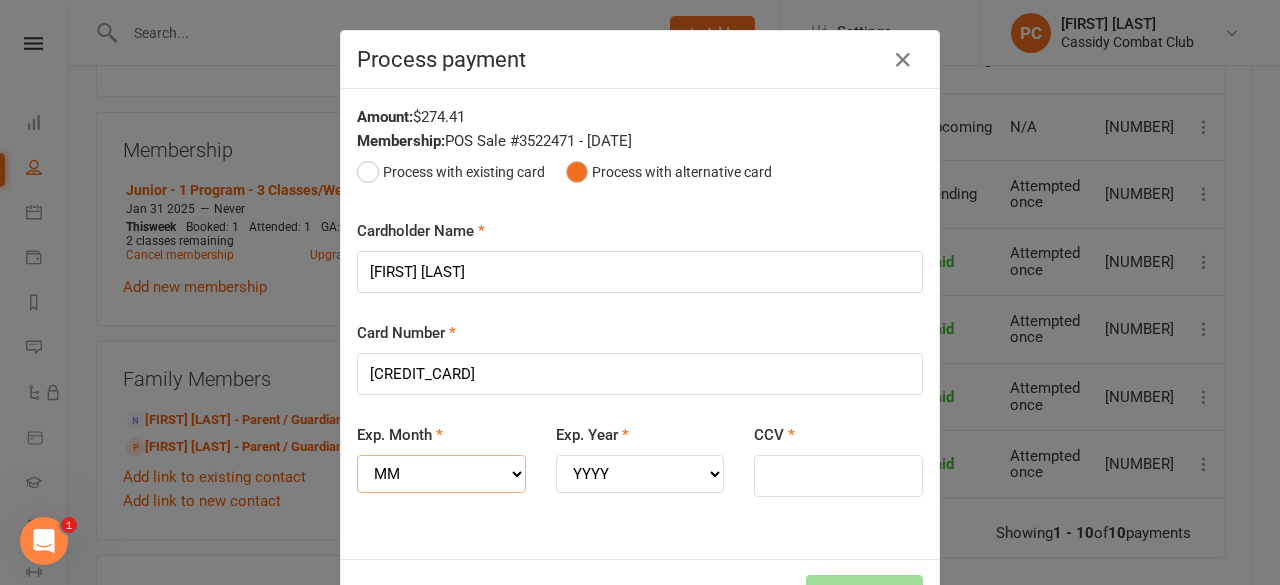 select on "02" 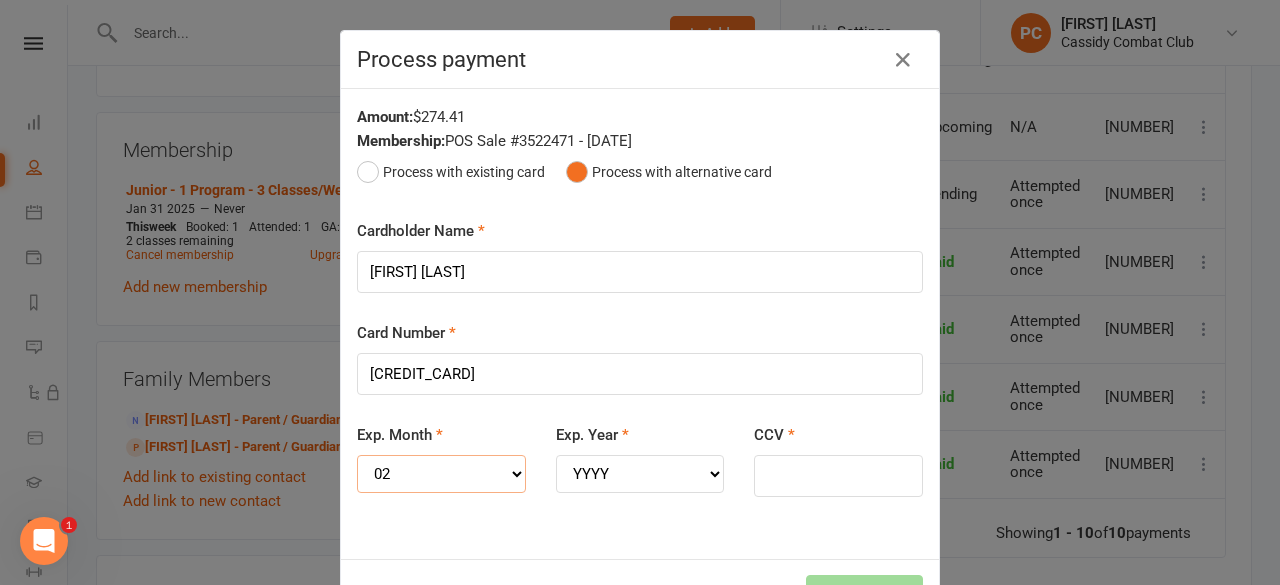 click on "MM 01 02 03 04 05 06 07 08 09 10 11 12" at bounding box center (441, 474) 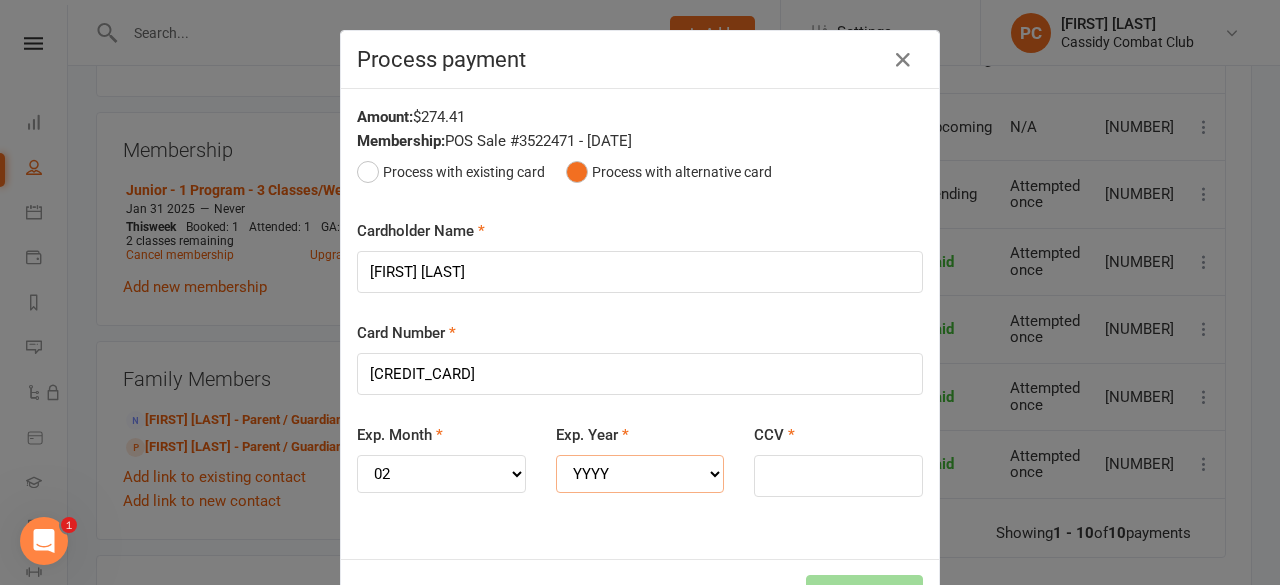 click on "YYYY 2025 2026 2027 2028 2029 2030 2031 2032 2033 2034" at bounding box center [640, 474] 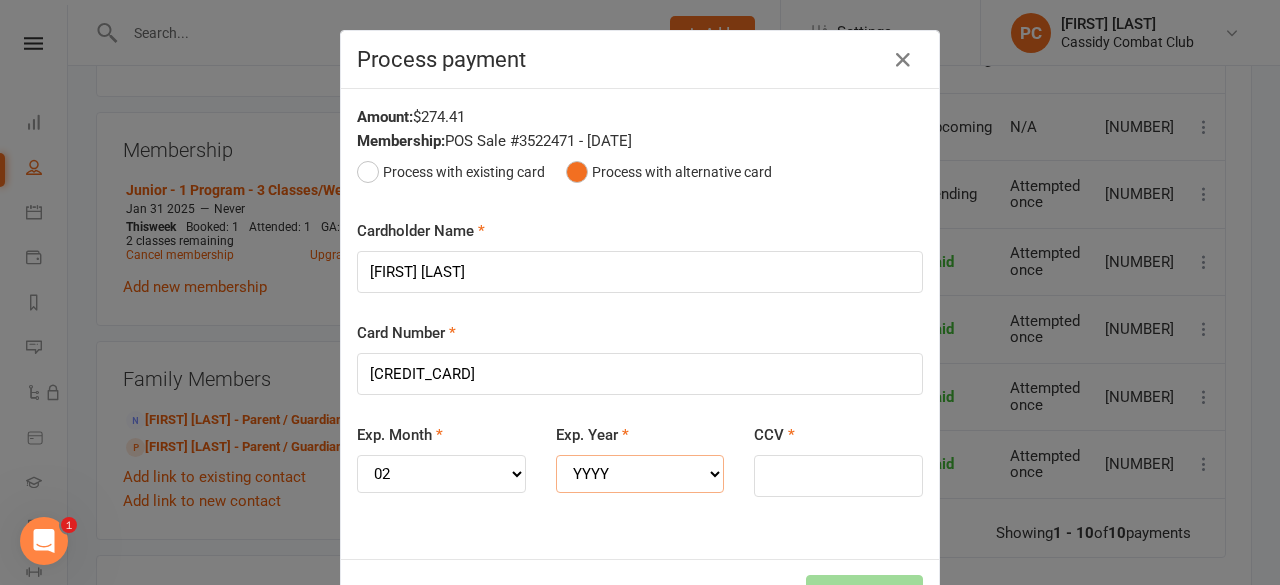 select on "2027" 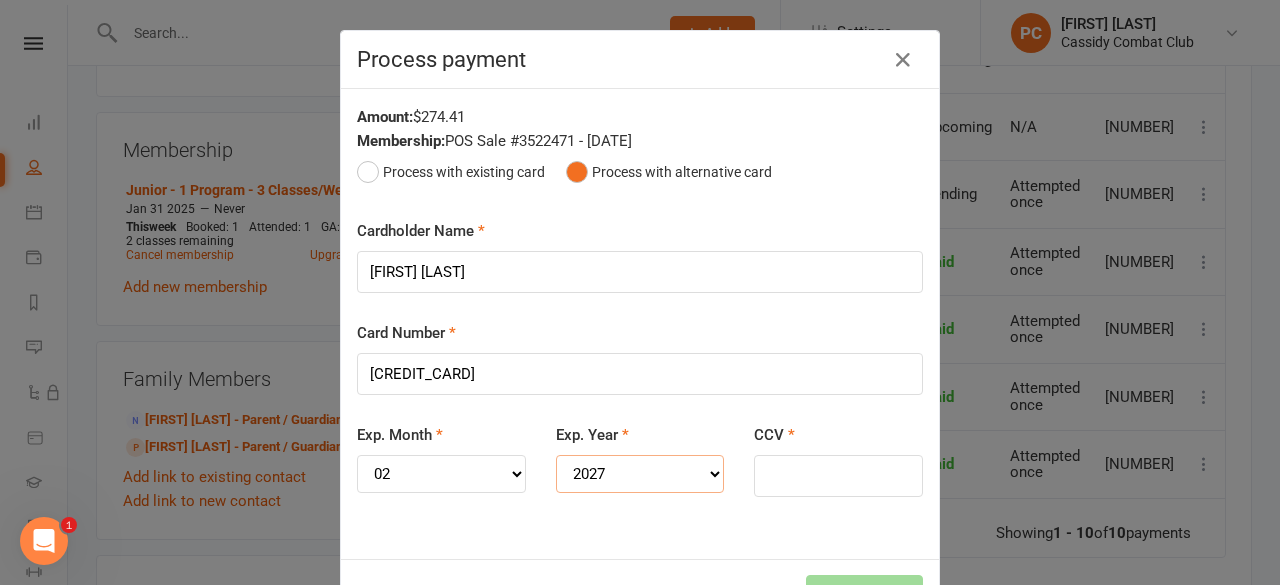 click on "YYYY 2025 2026 2027 2028 2029 2030 2031 2032 2033 2034" at bounding box center [640, 474] 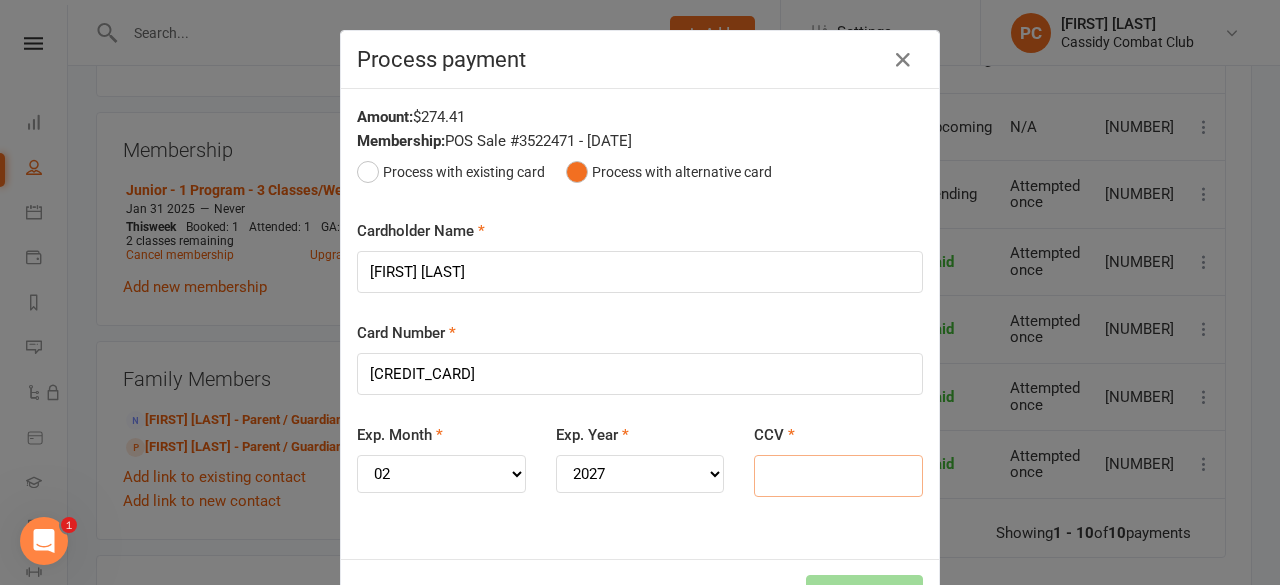 click on "CCV" at bounding box center [838, 476] 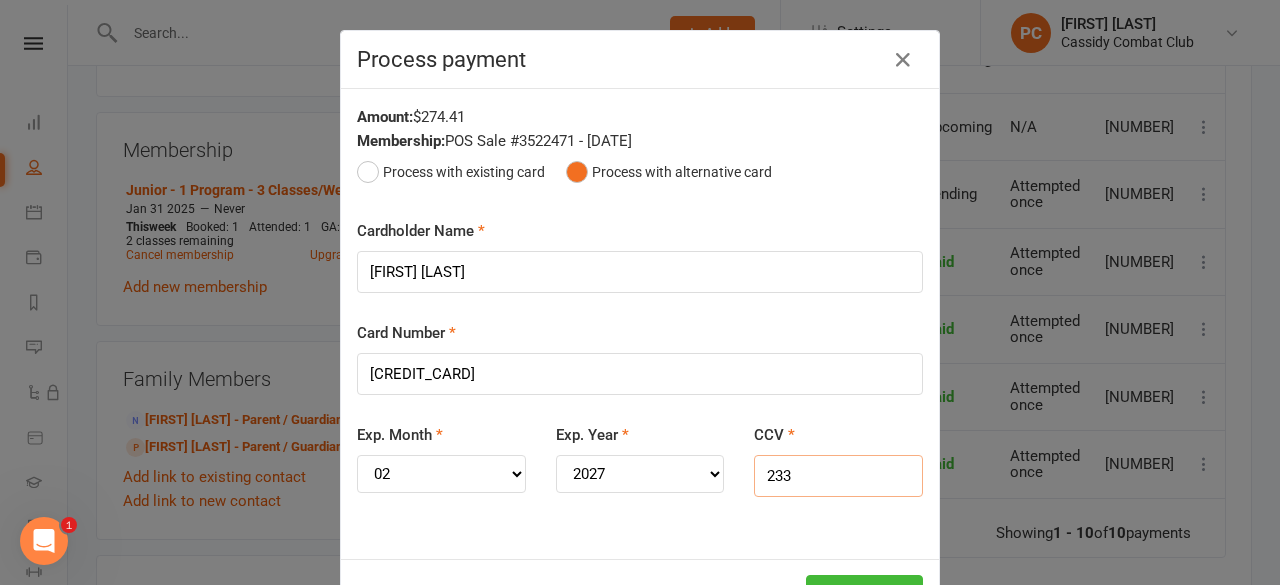 type on "233" 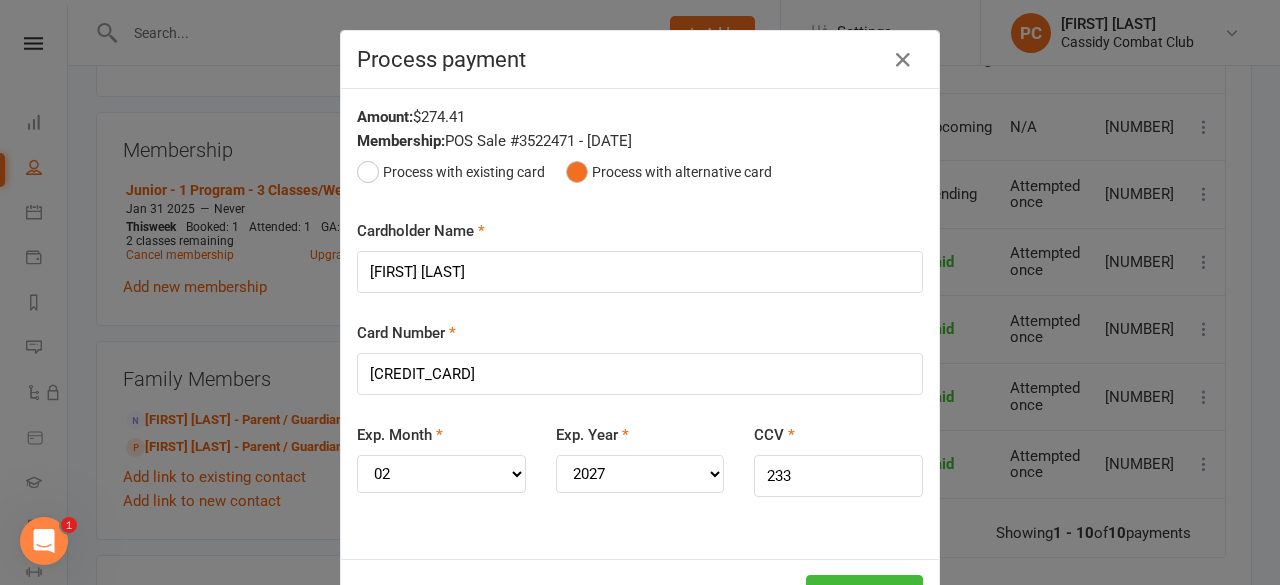click on "Amount:  $274.41 Membership:  POS Sale #3522471 - [DATE] Process with existing card Process with alternative card Cardholder Name [FIRST] [LAST] Card Number [CREDIT_CARD] Exp. Month MM 01 02 03 04 05 06 07 08 09 10 11 12 Exp. Year YYYY 2025 2026 2027 2028 2029 2030 2031 2032 2033 2034 CCV 233 [NUMBER] 274.41" at bounding box center (640, 324) 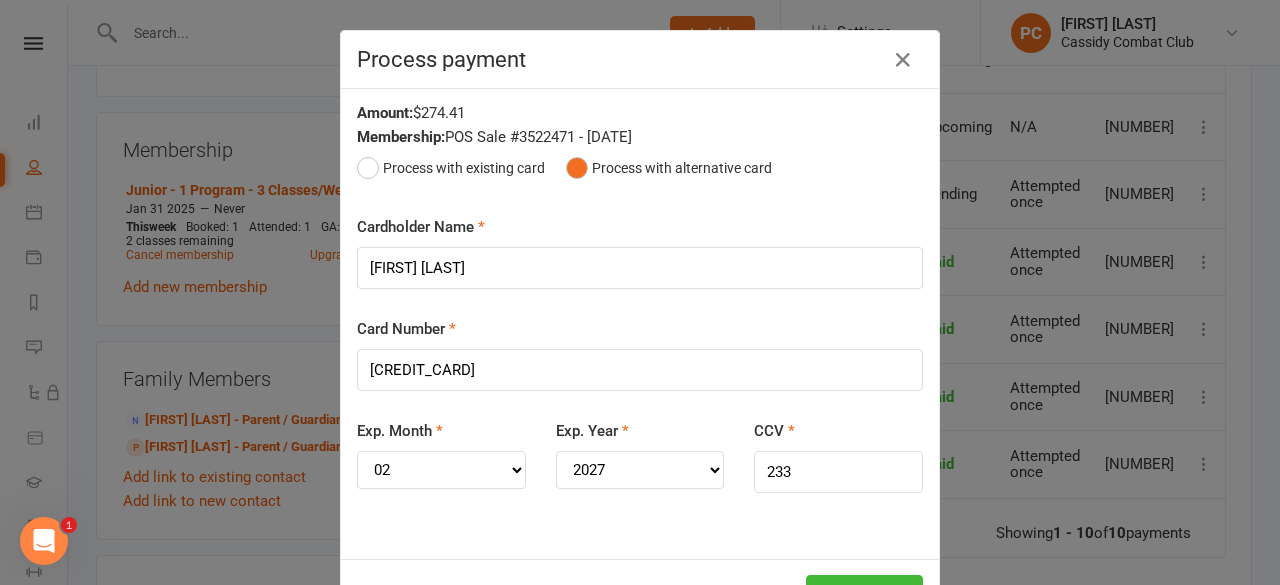 scroll, scrollTop: 8, scrollLeft: 0, axis: vertical 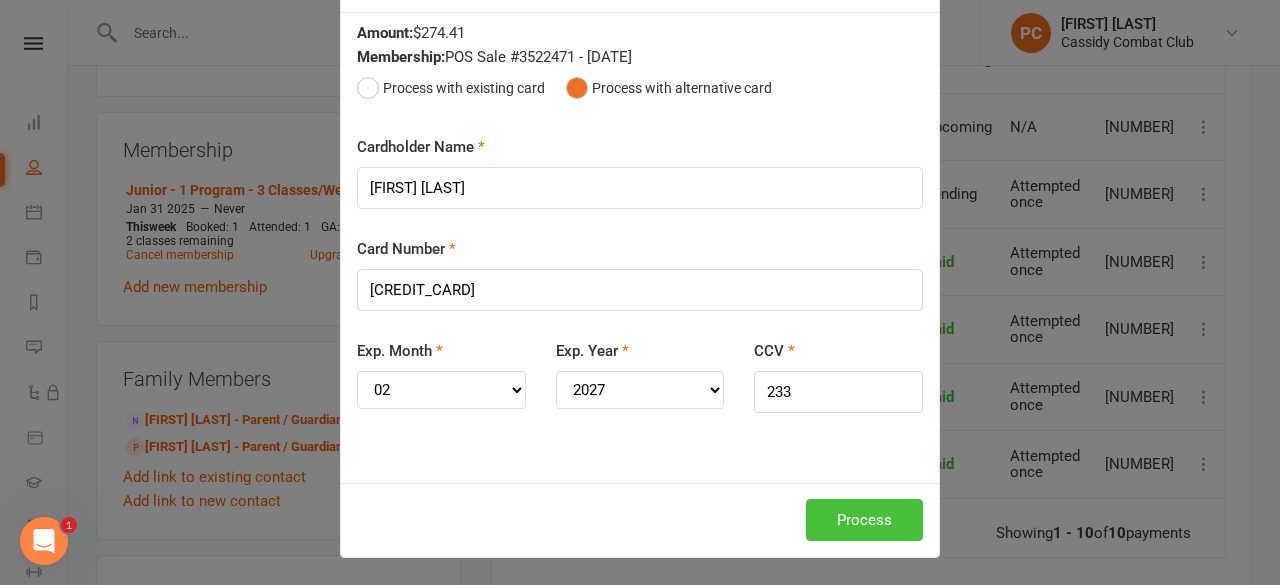 click on "Process" at bounding box center (864, 520) 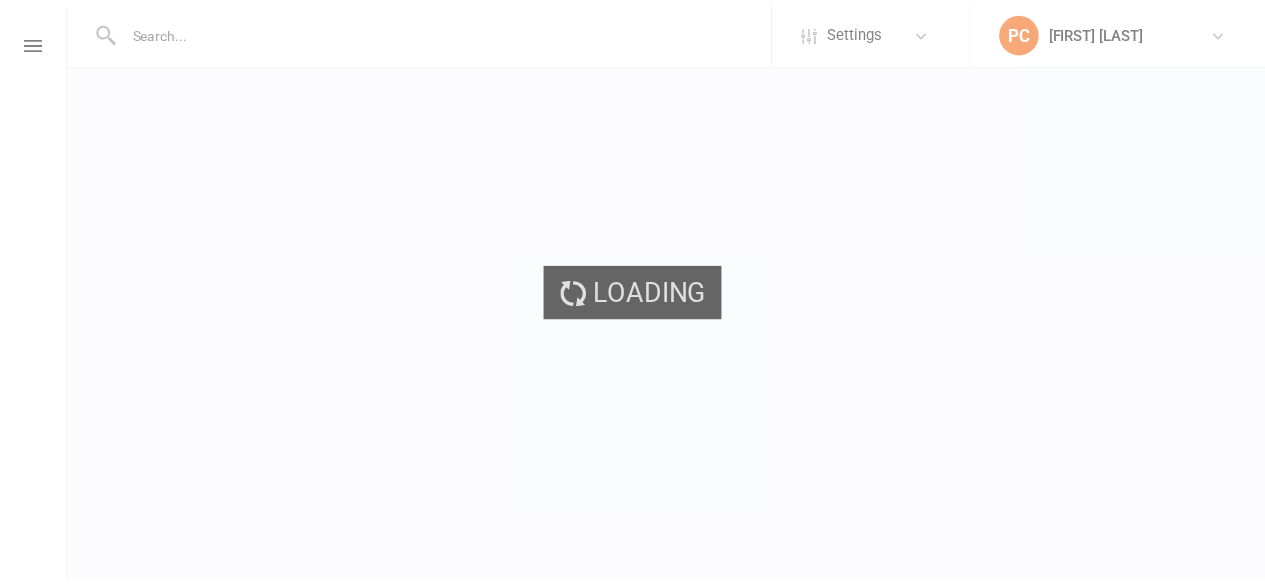 scroll, scrollTop: 0, scrollLeft: 0, axis: both 